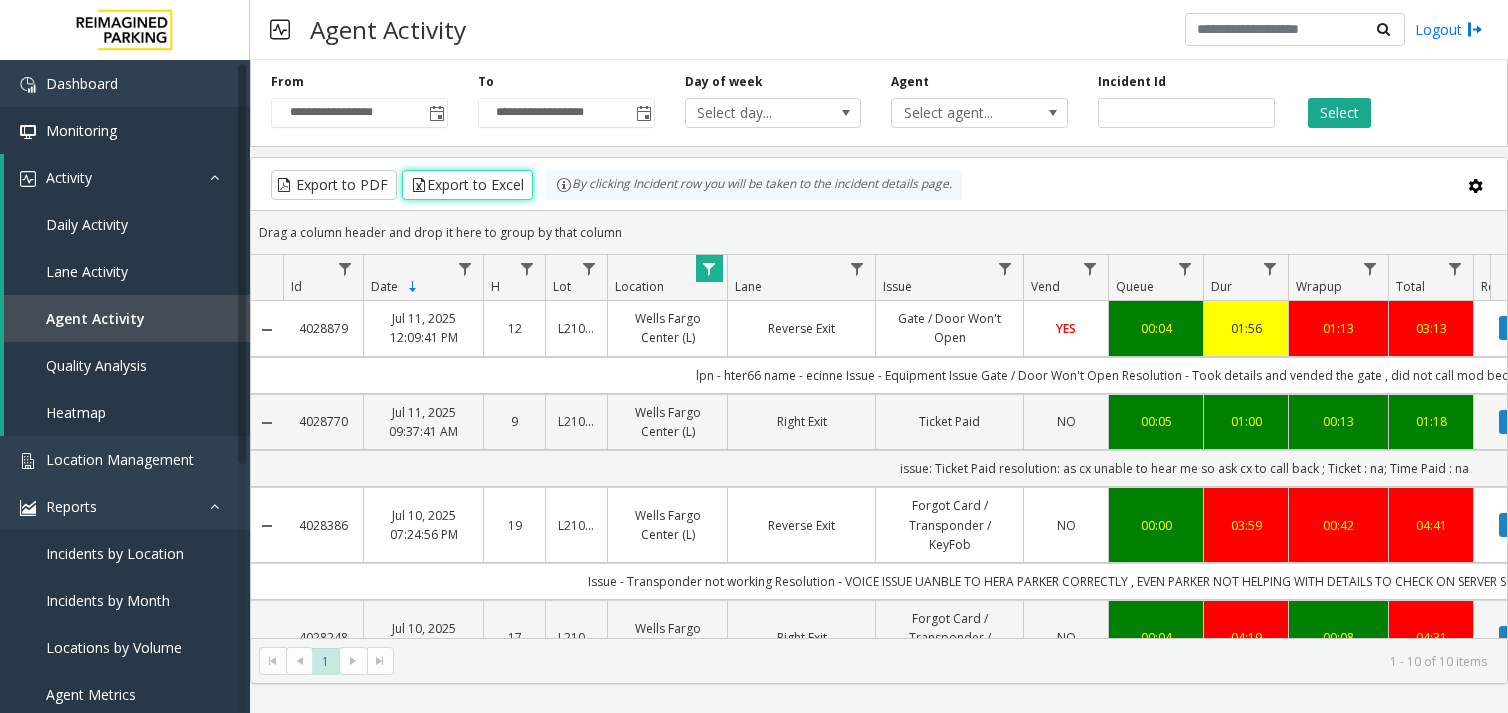 scroll, scrollTop: 0, scrollLeft: 0, axis: both 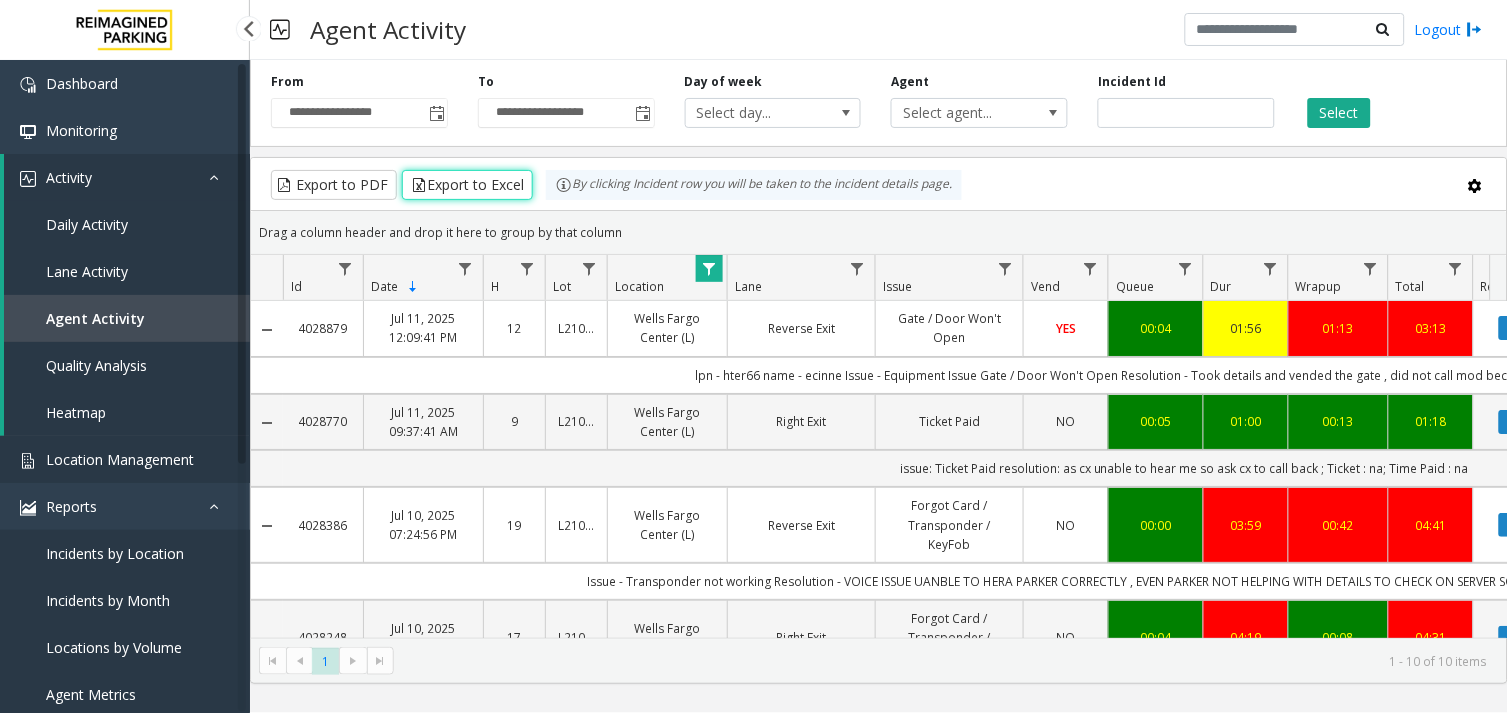 click on "Location Management" at bounding box center (125, 459) 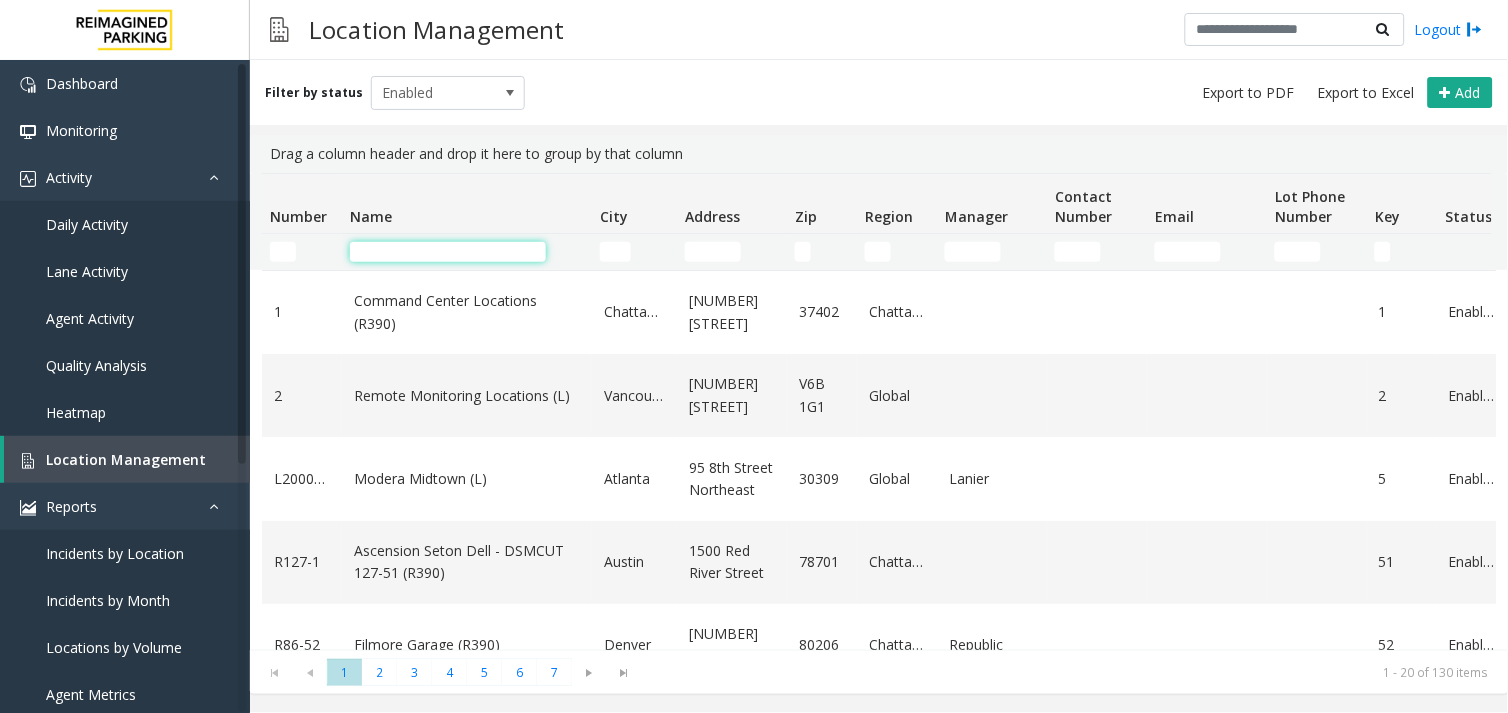 click 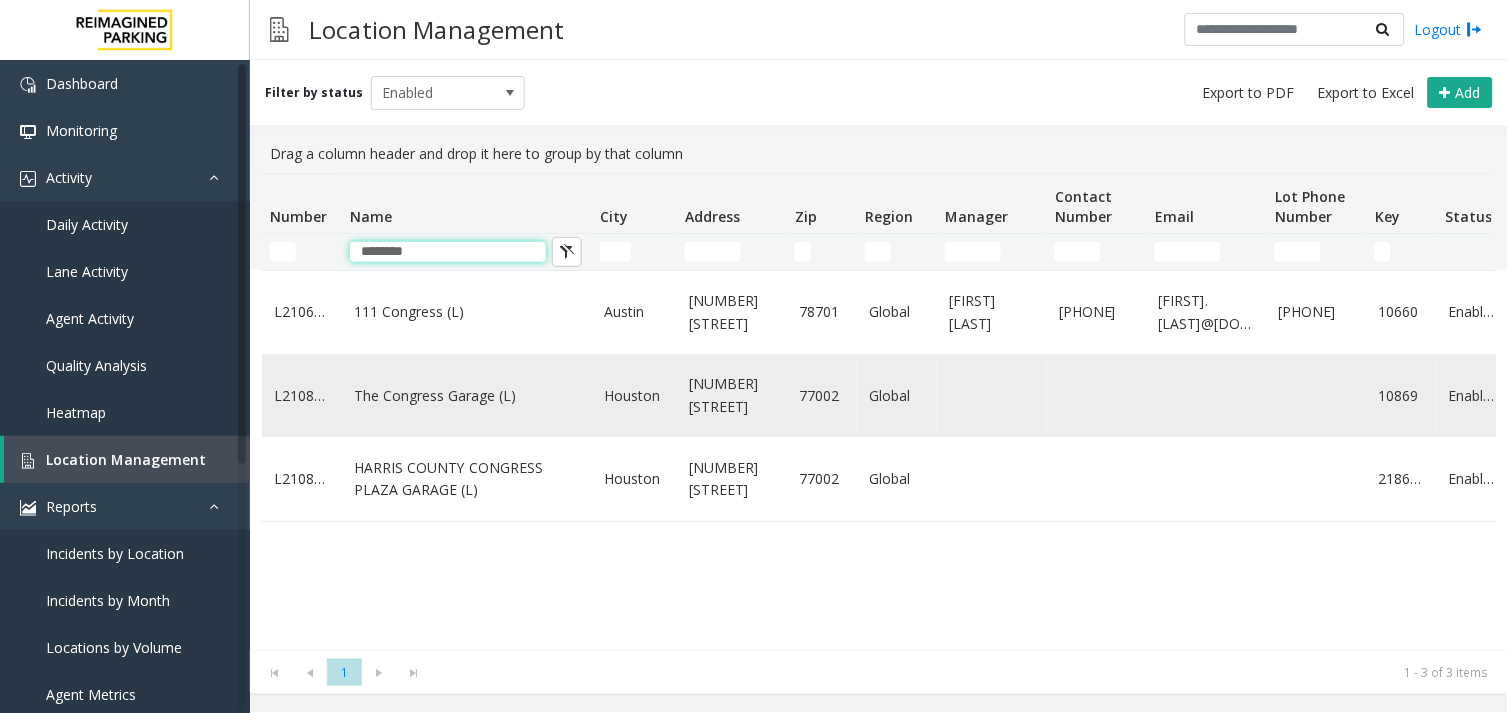 type on "********" 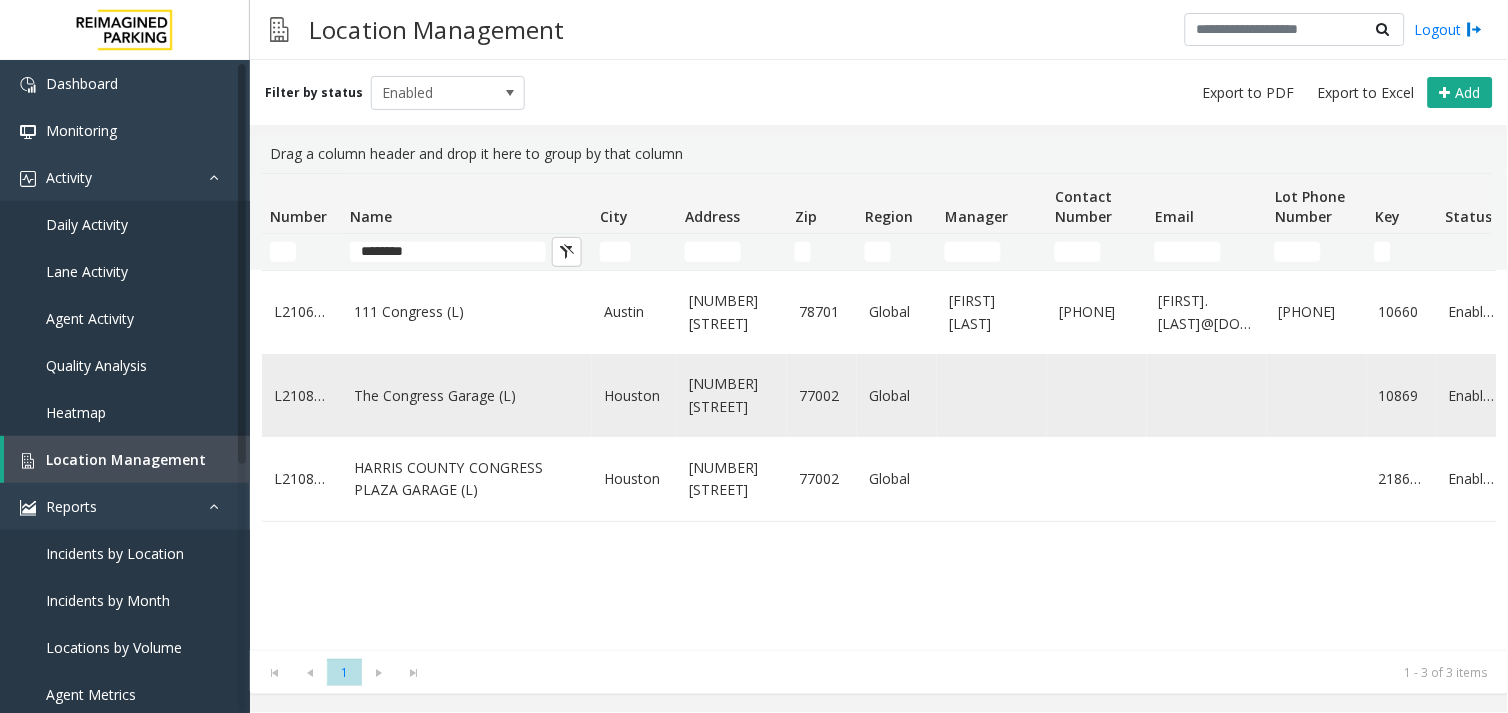 click on "The Congress Garage (L)" 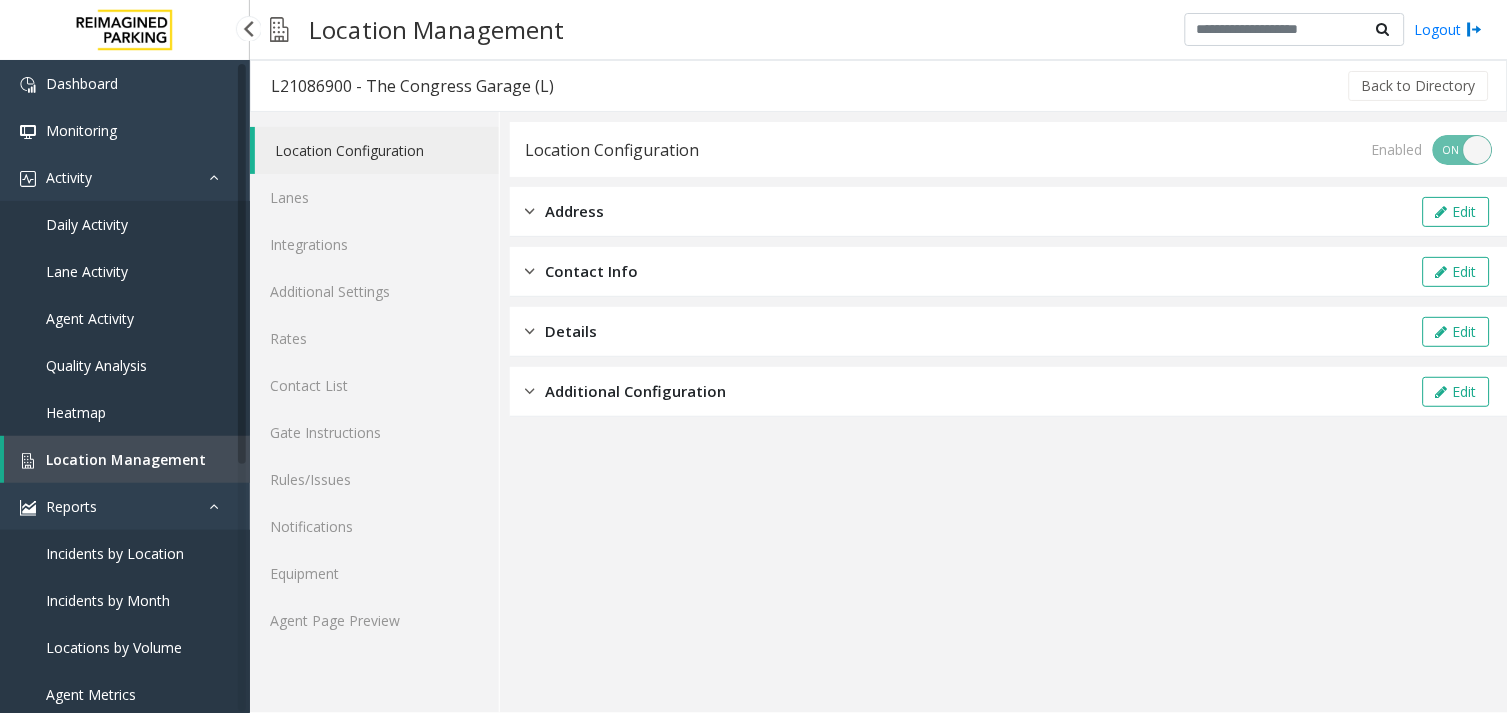 click on "Location Management" at bounding box center (126, 459) 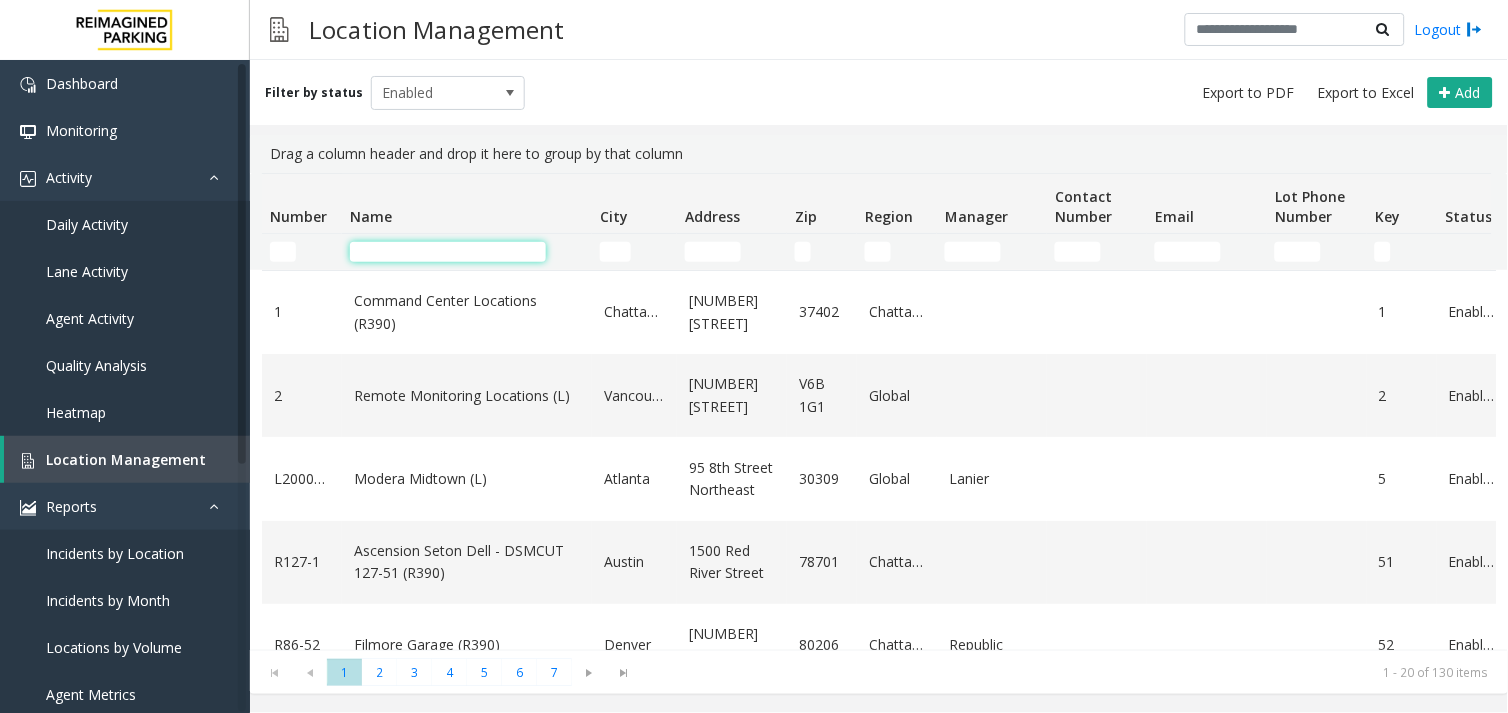 click 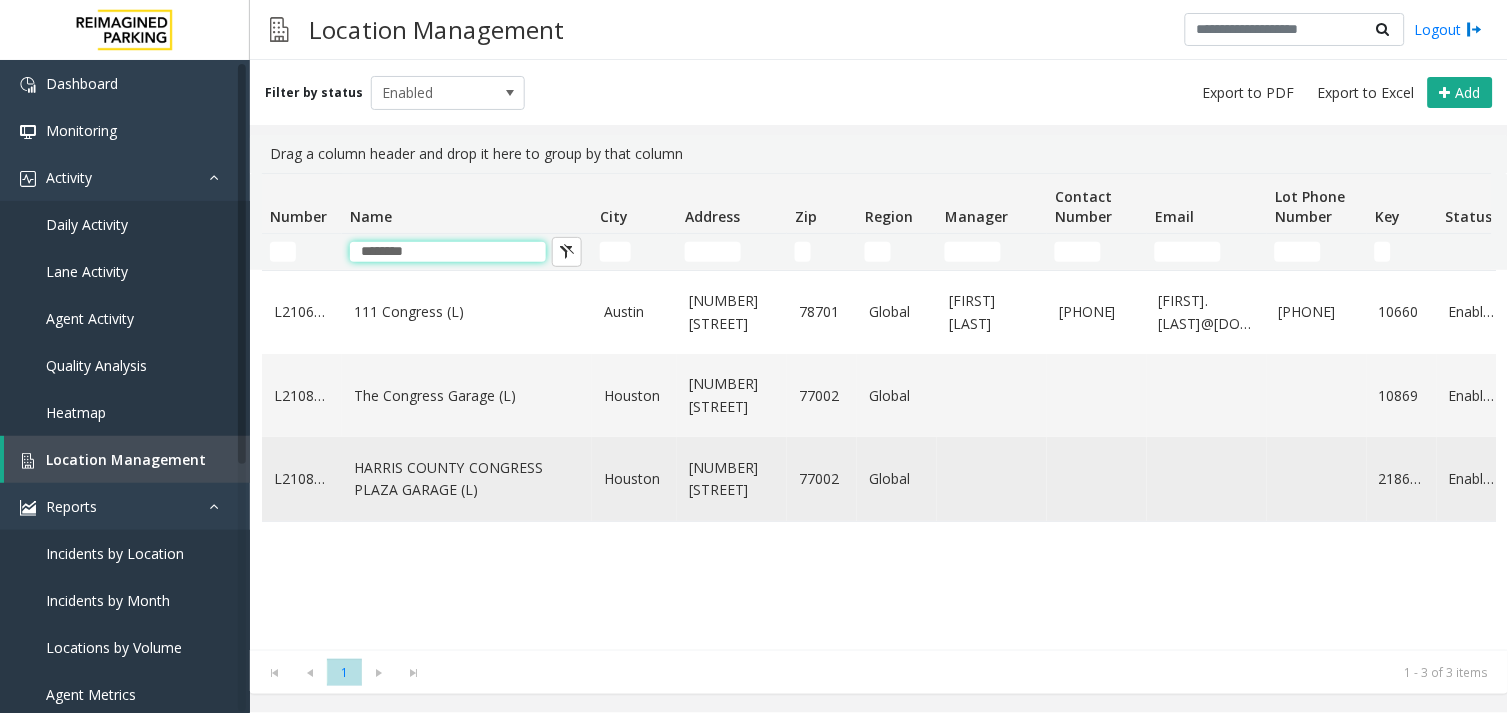 type on "********" 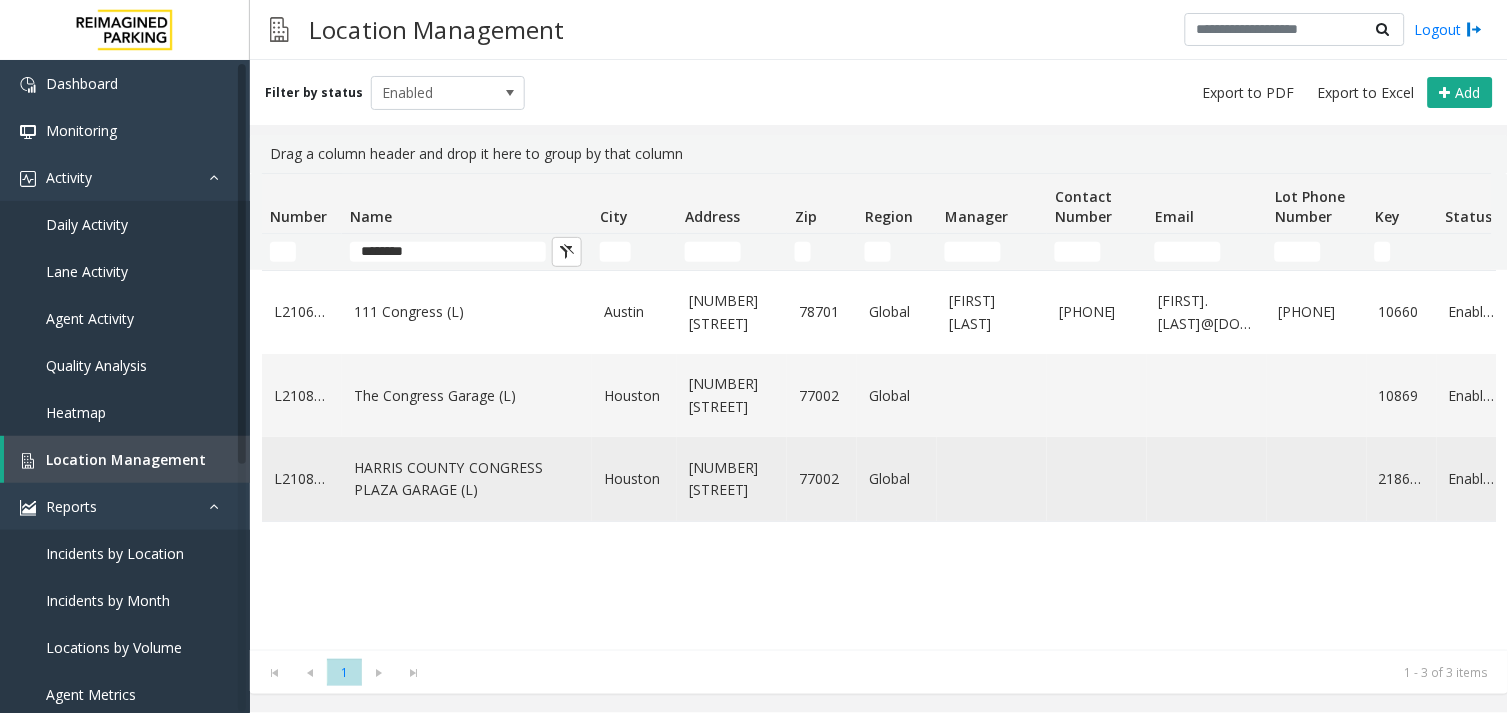 click on "HARRIS COUNTY CONGRESS PLAZA GARAGE (L)" 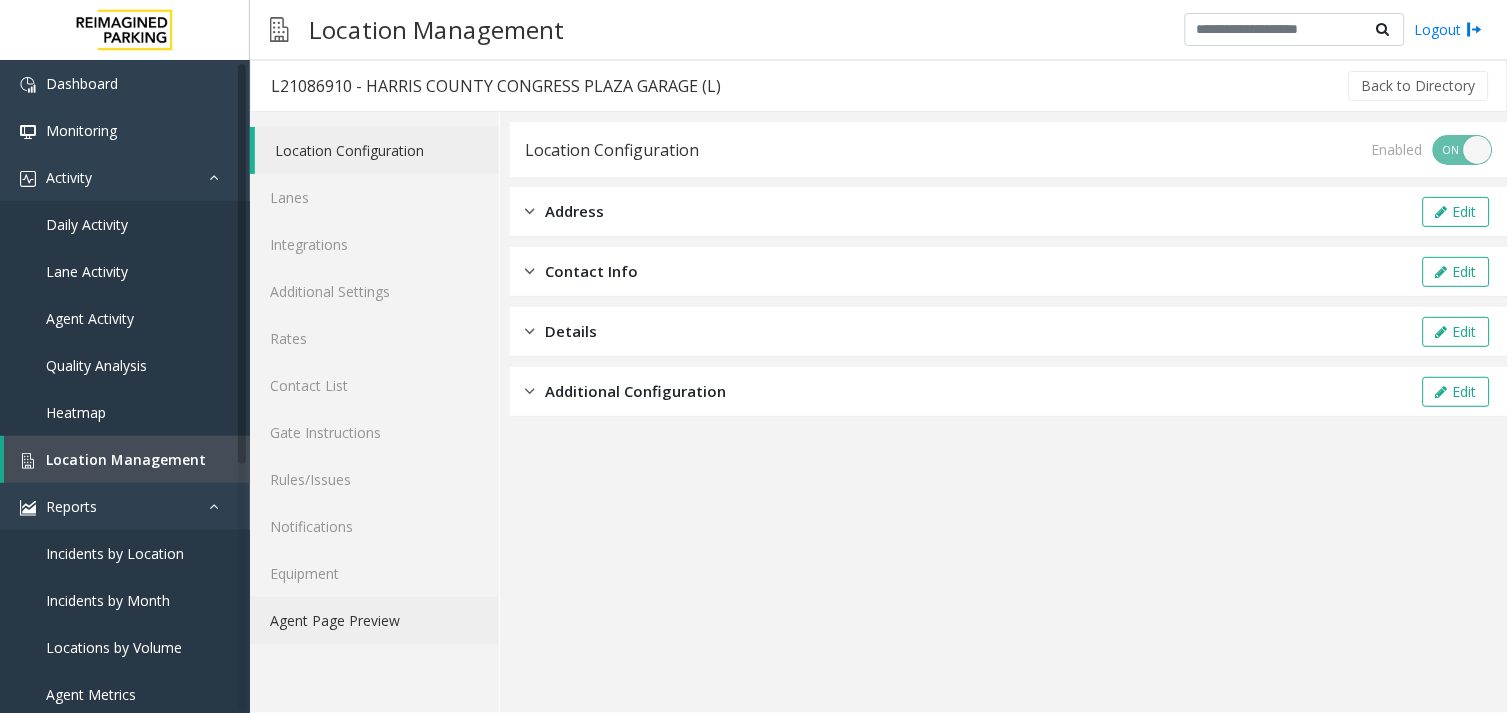 click on "Agent Page Preview" 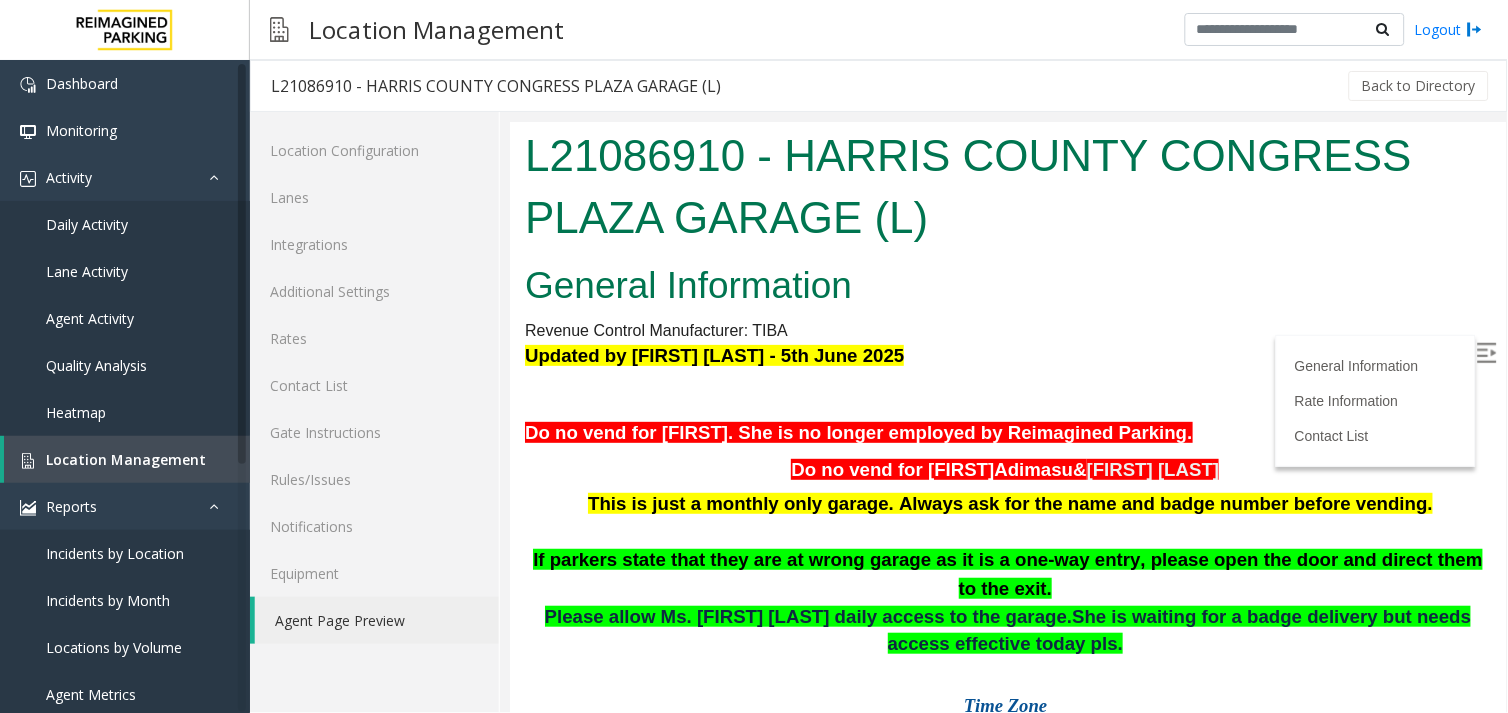 scroll, scrollTop: 0, scrollLeft: 0, axis: both 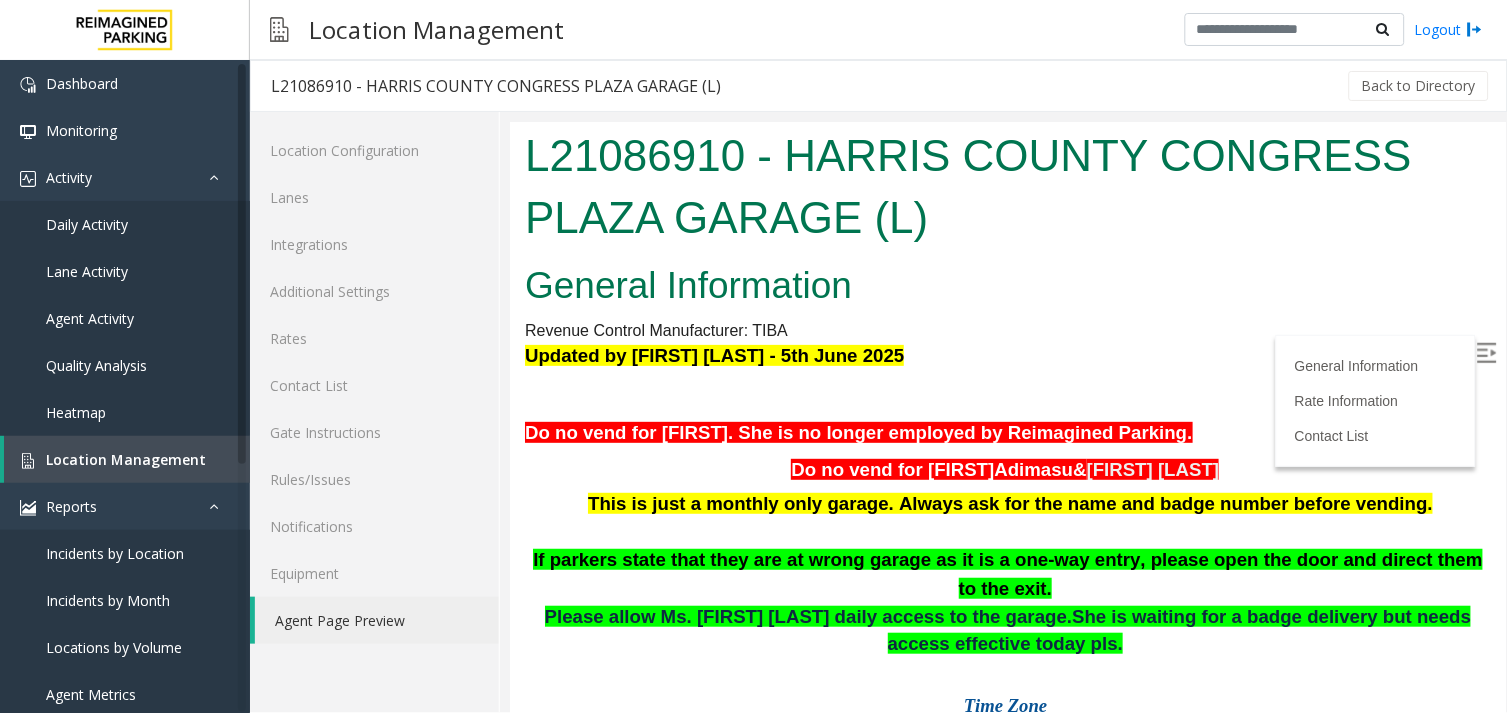 click at bounding box center (1486, 352) 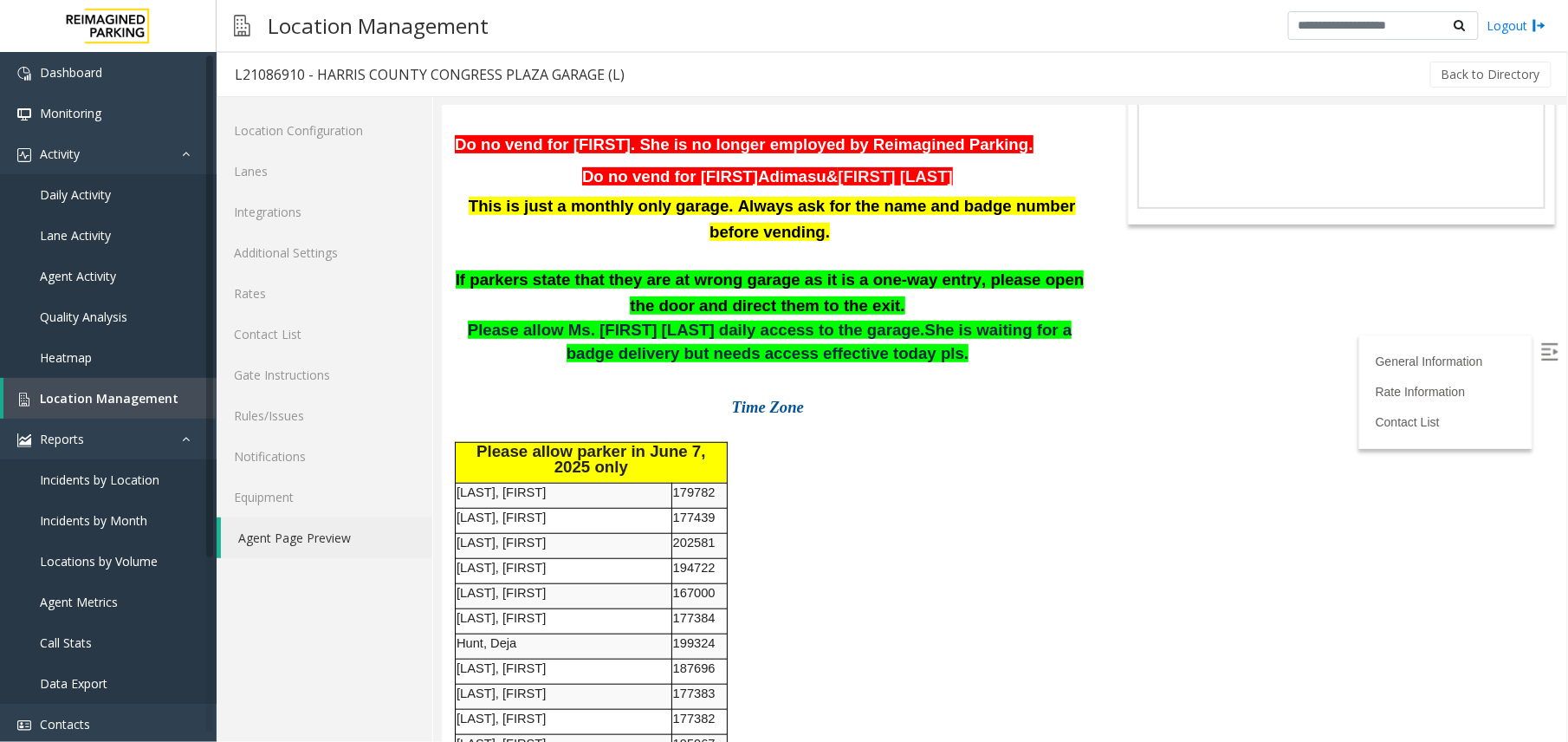scroll, scrollTop: 0, scrollLeft: 0, axis: both 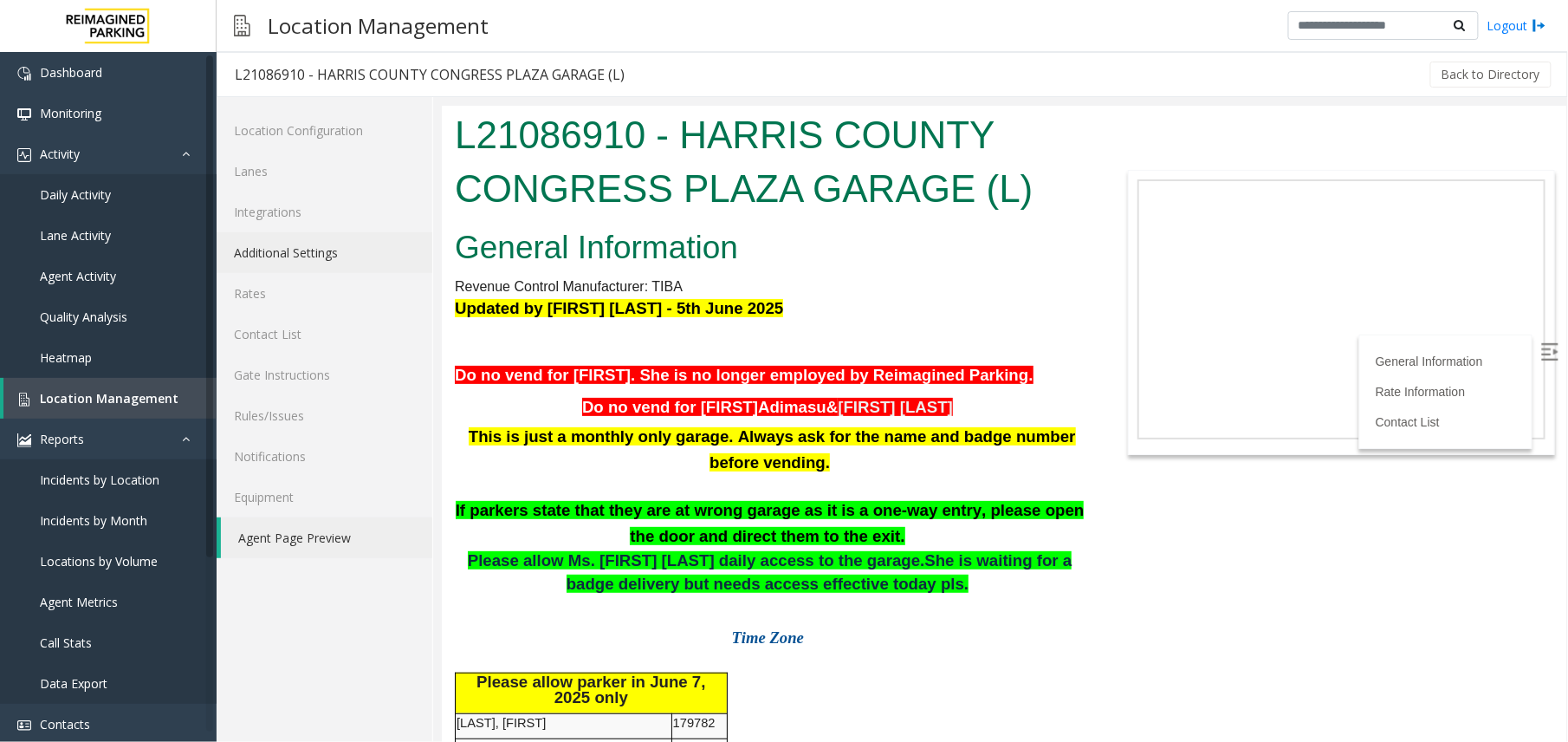 click on "Additional Settings" 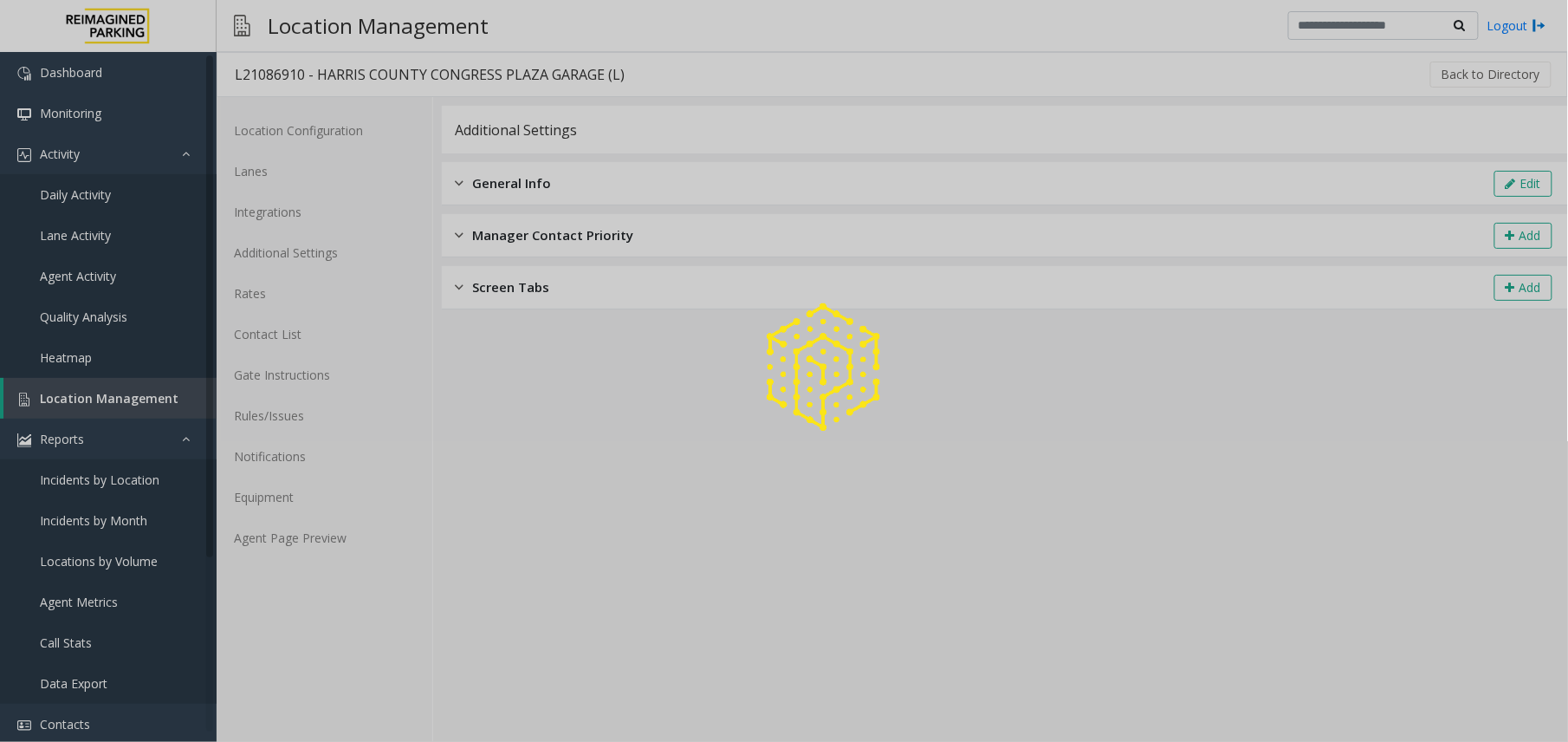 click on "Edit" 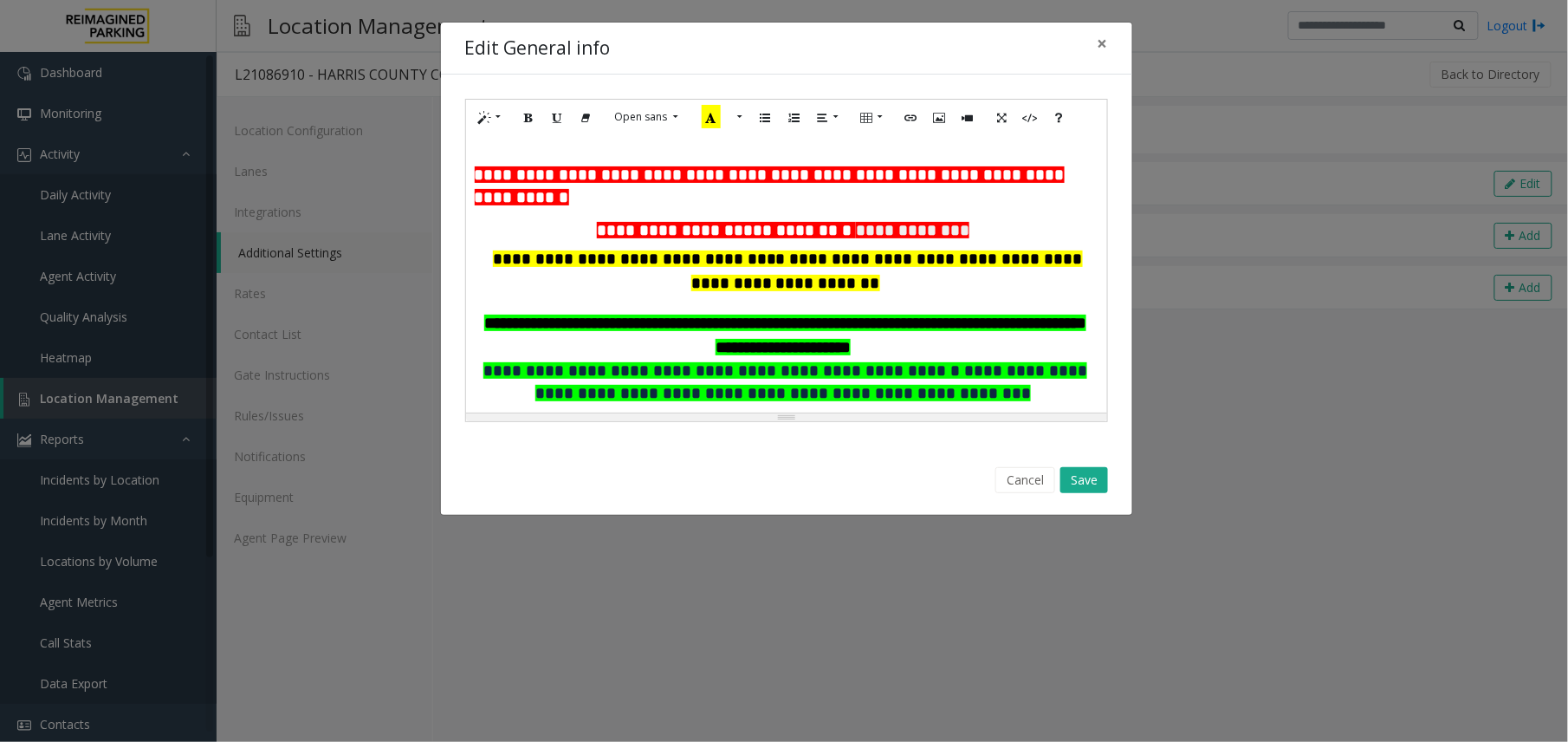 scroll, scrollTop: 0, scrollLeft: 0, axis: both 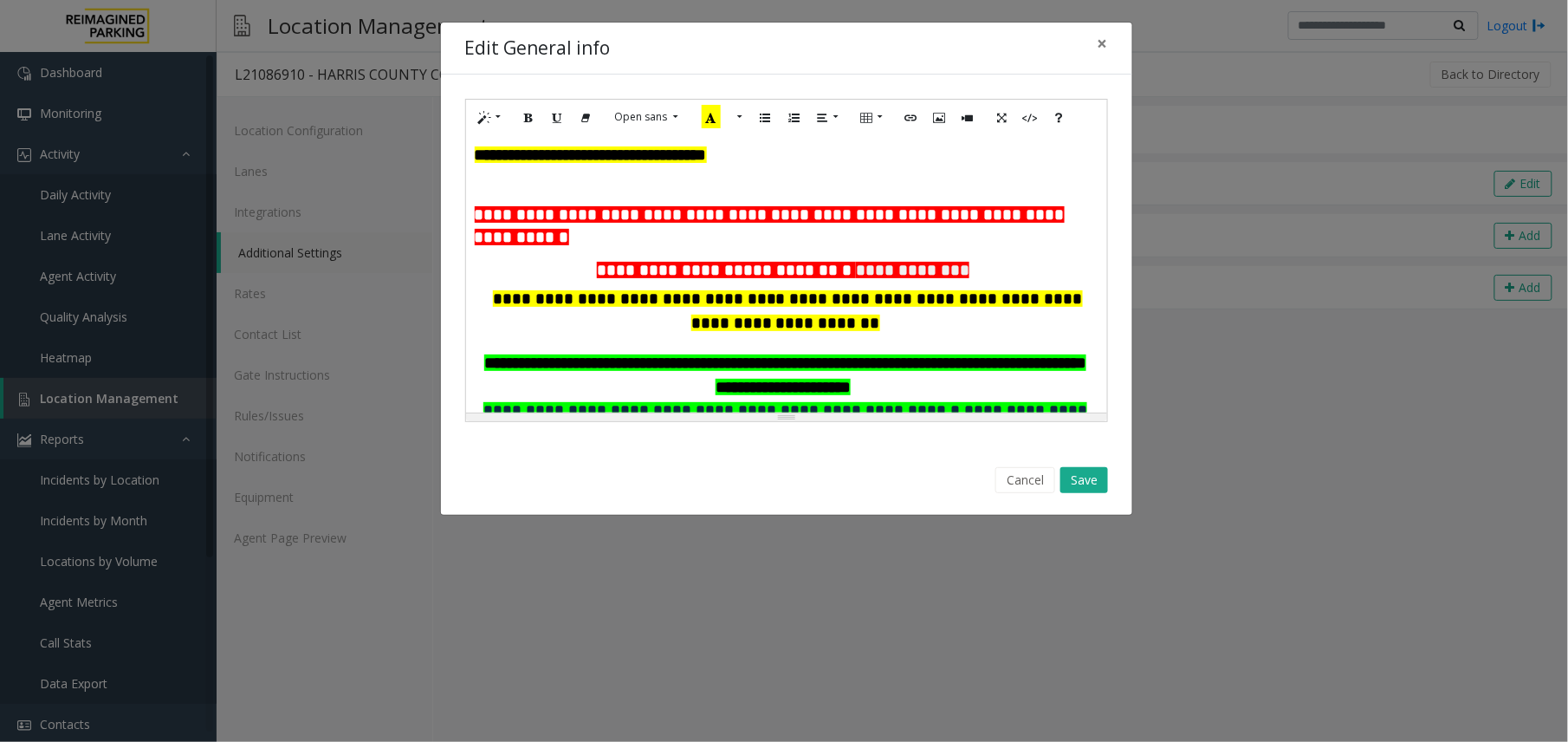 click on "**********" 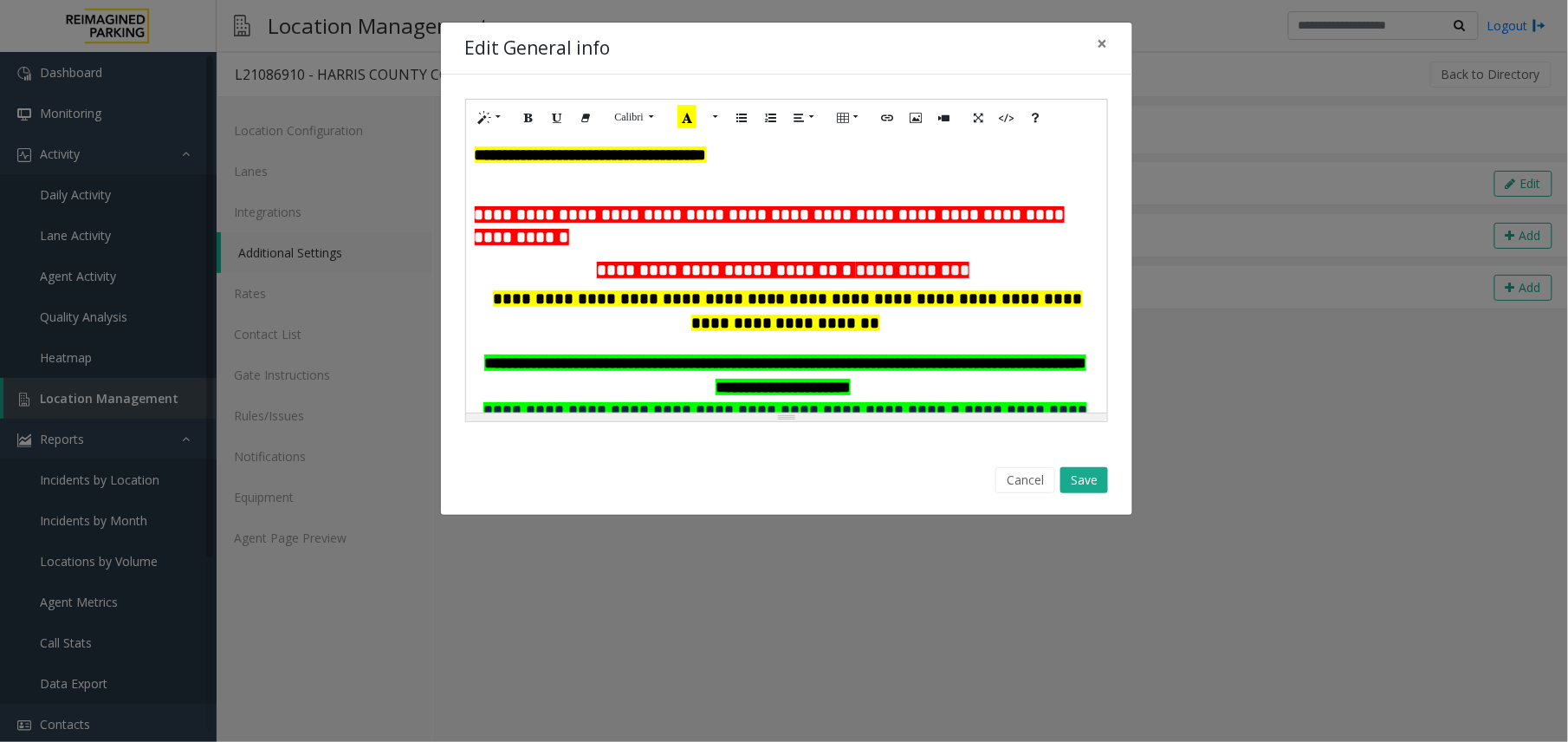 type 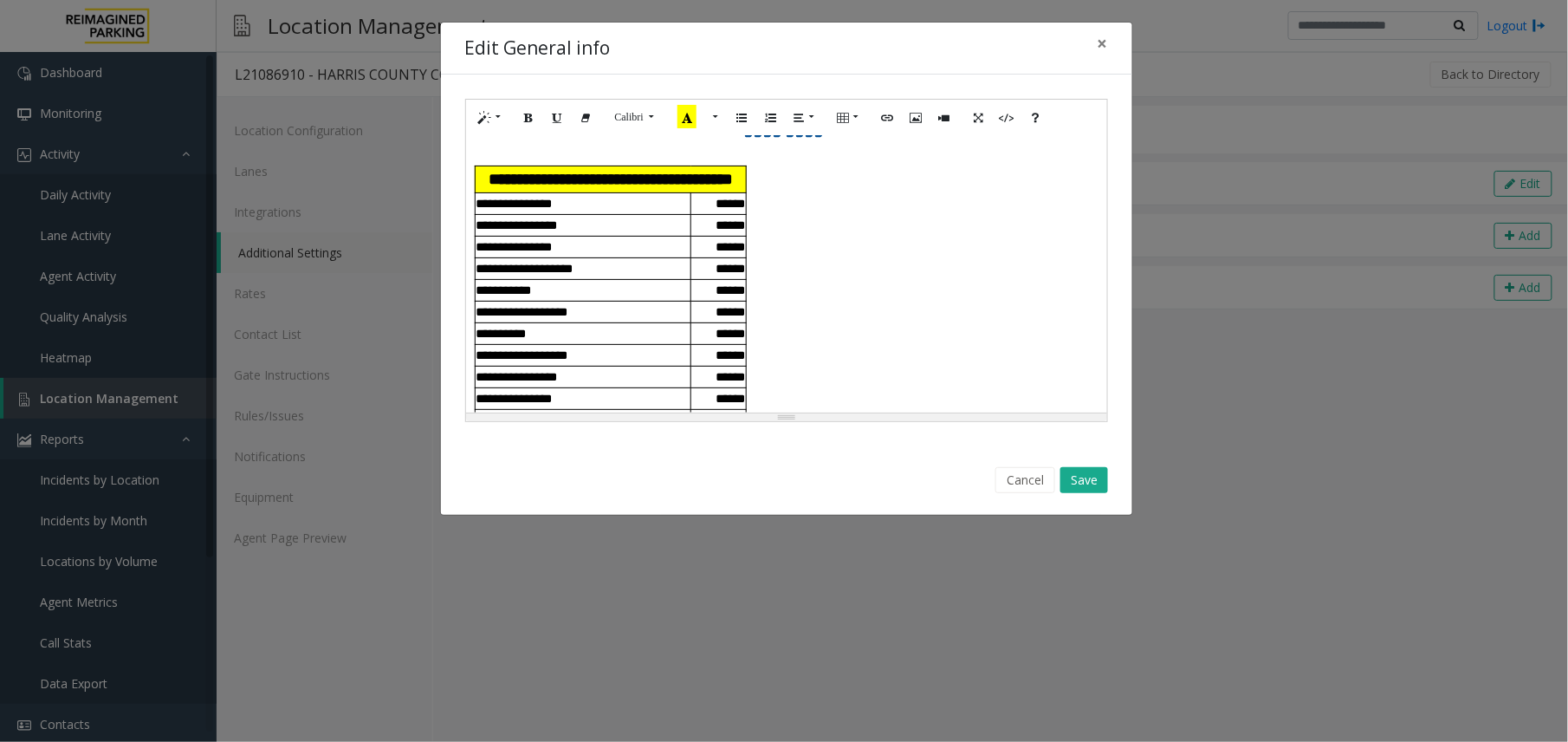 scroll, scrollTop: 231, scrollLeft: 0, axis: vertical 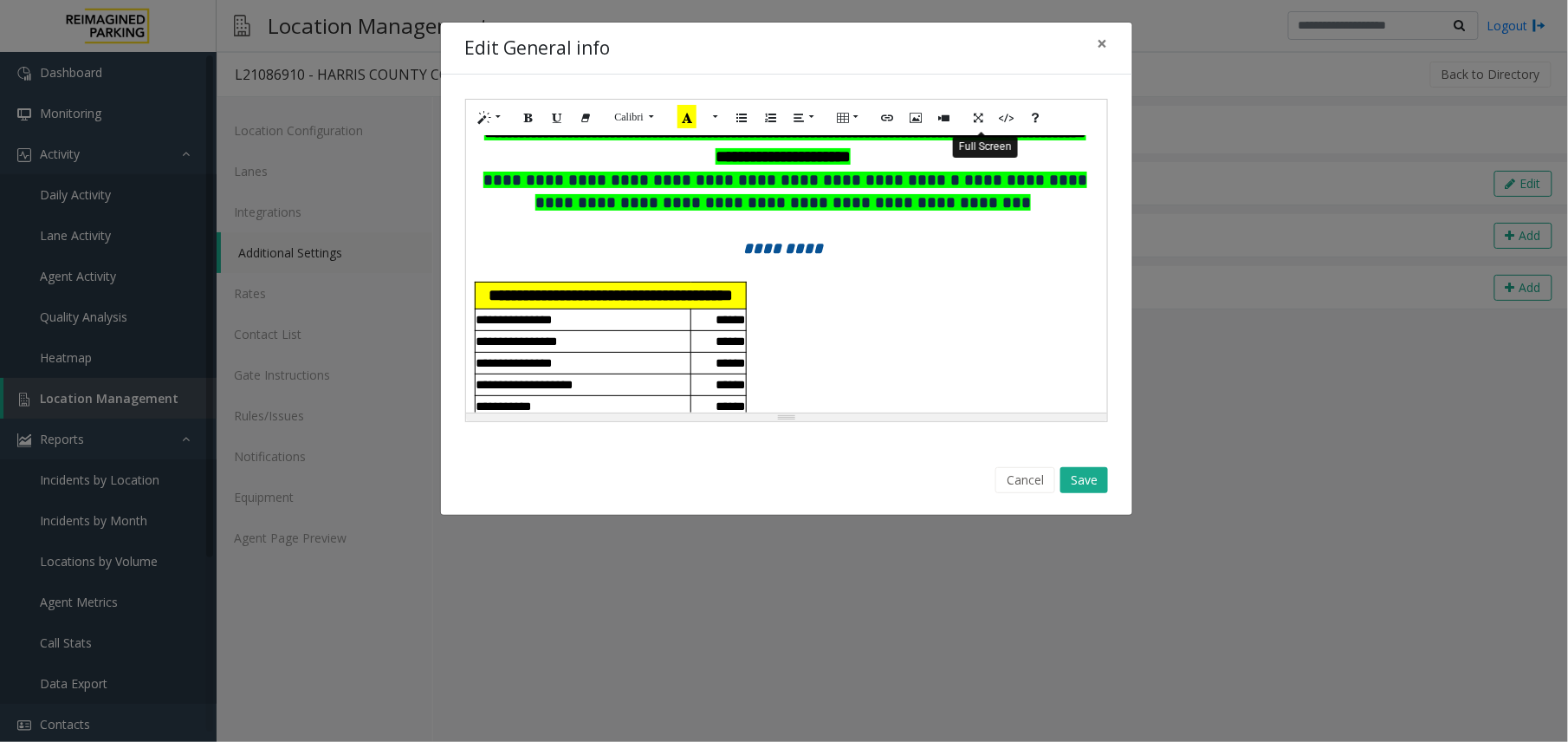 click 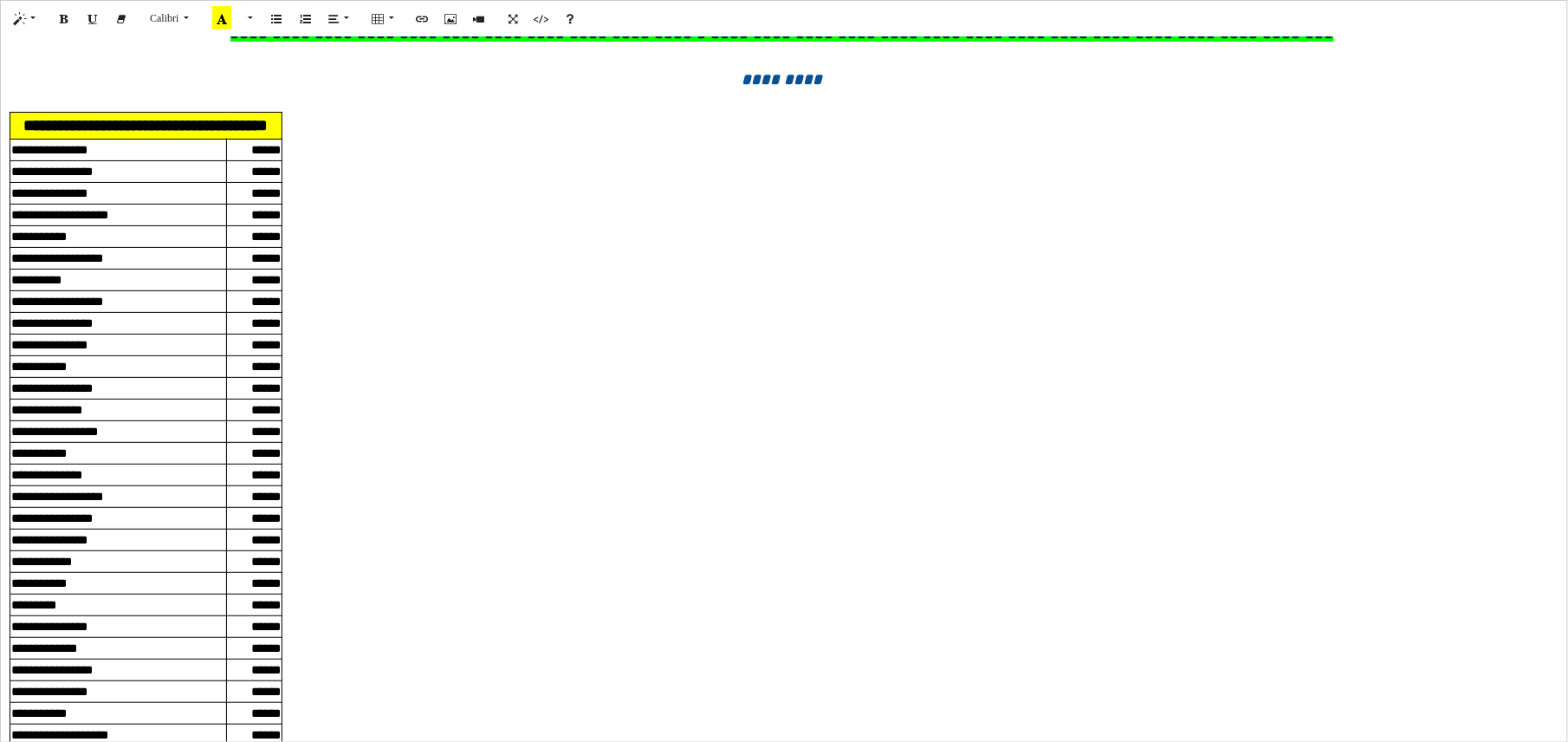 click on "**********" 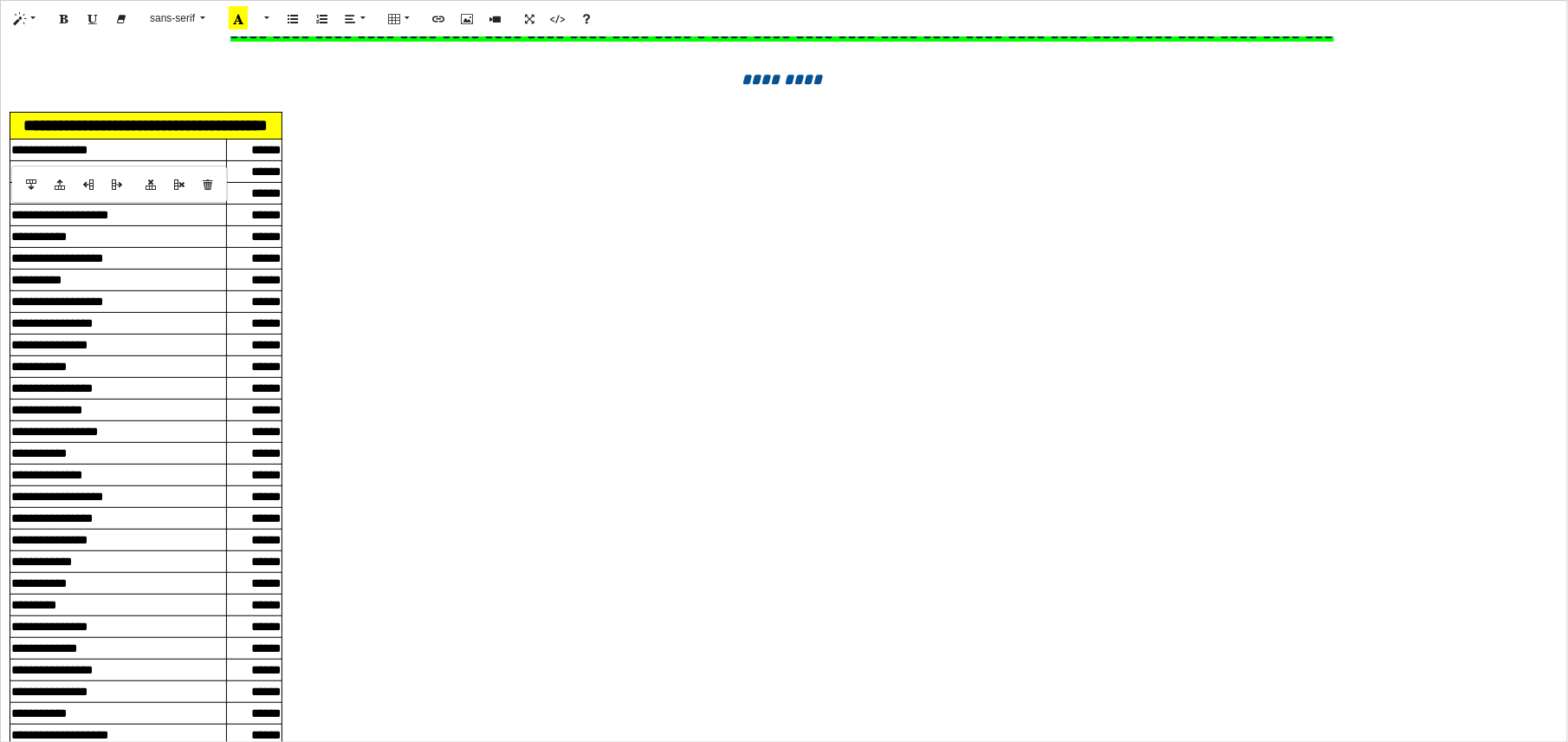 click on "**********" 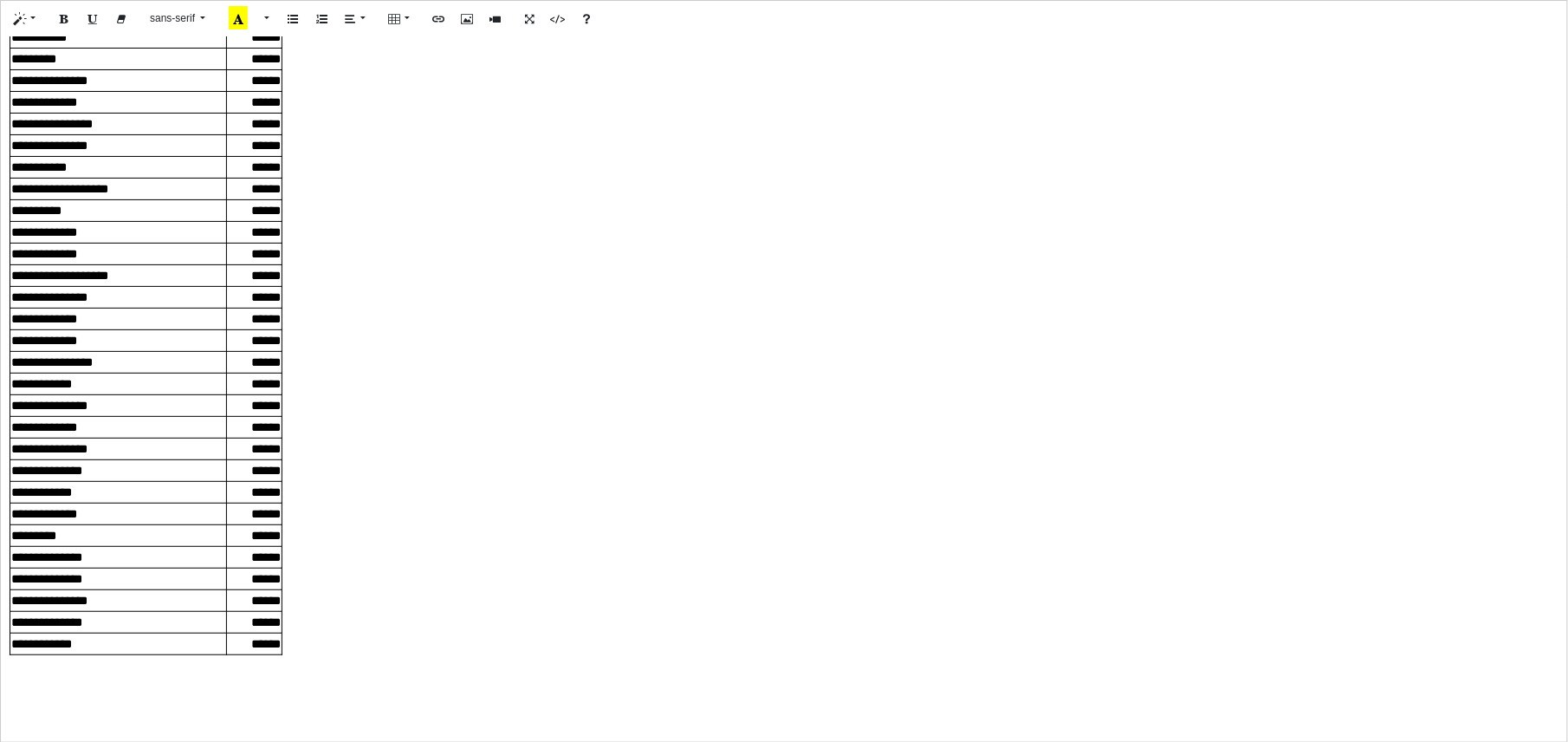 scroll, scrollTop: 0, scrollLeft: 0, axis: both 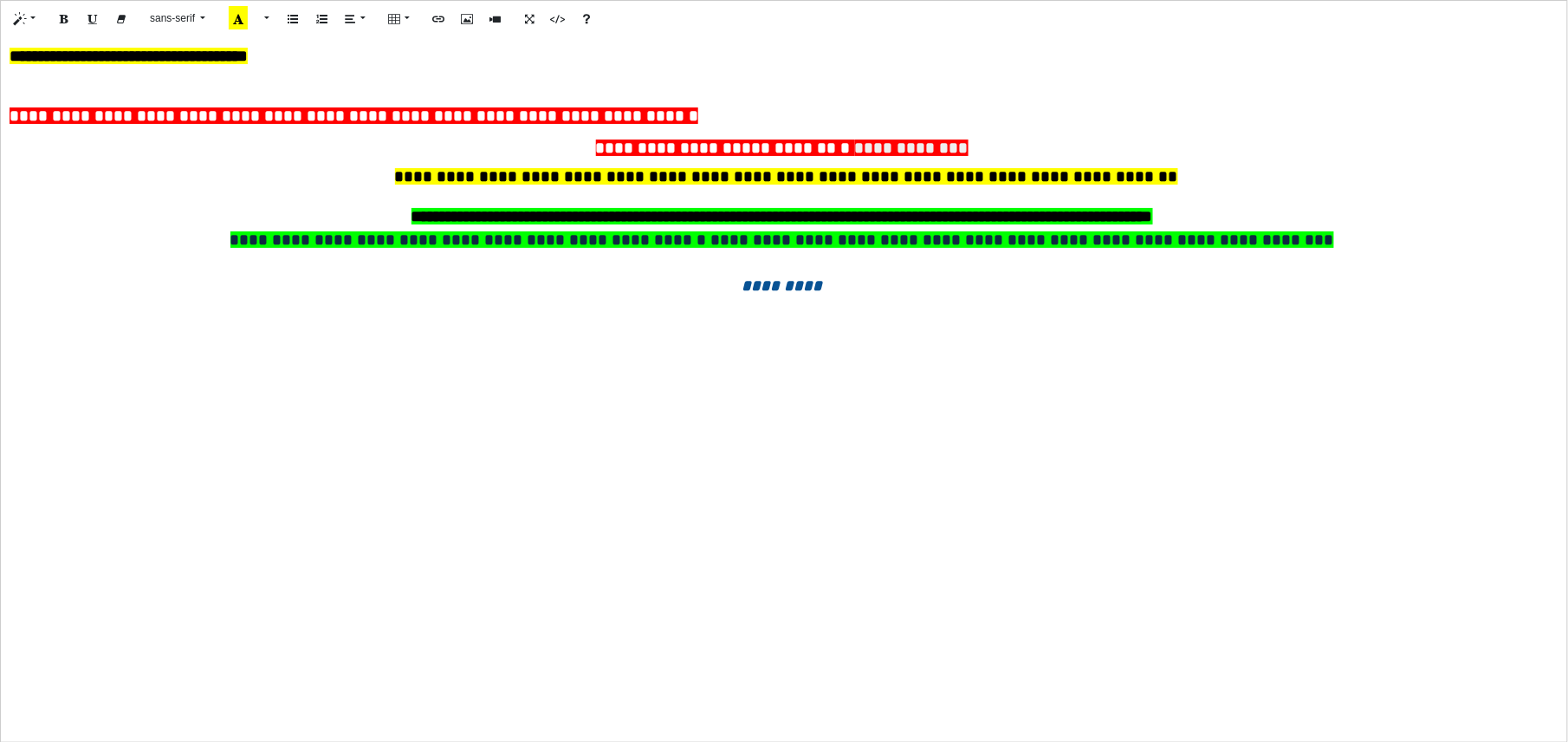 click 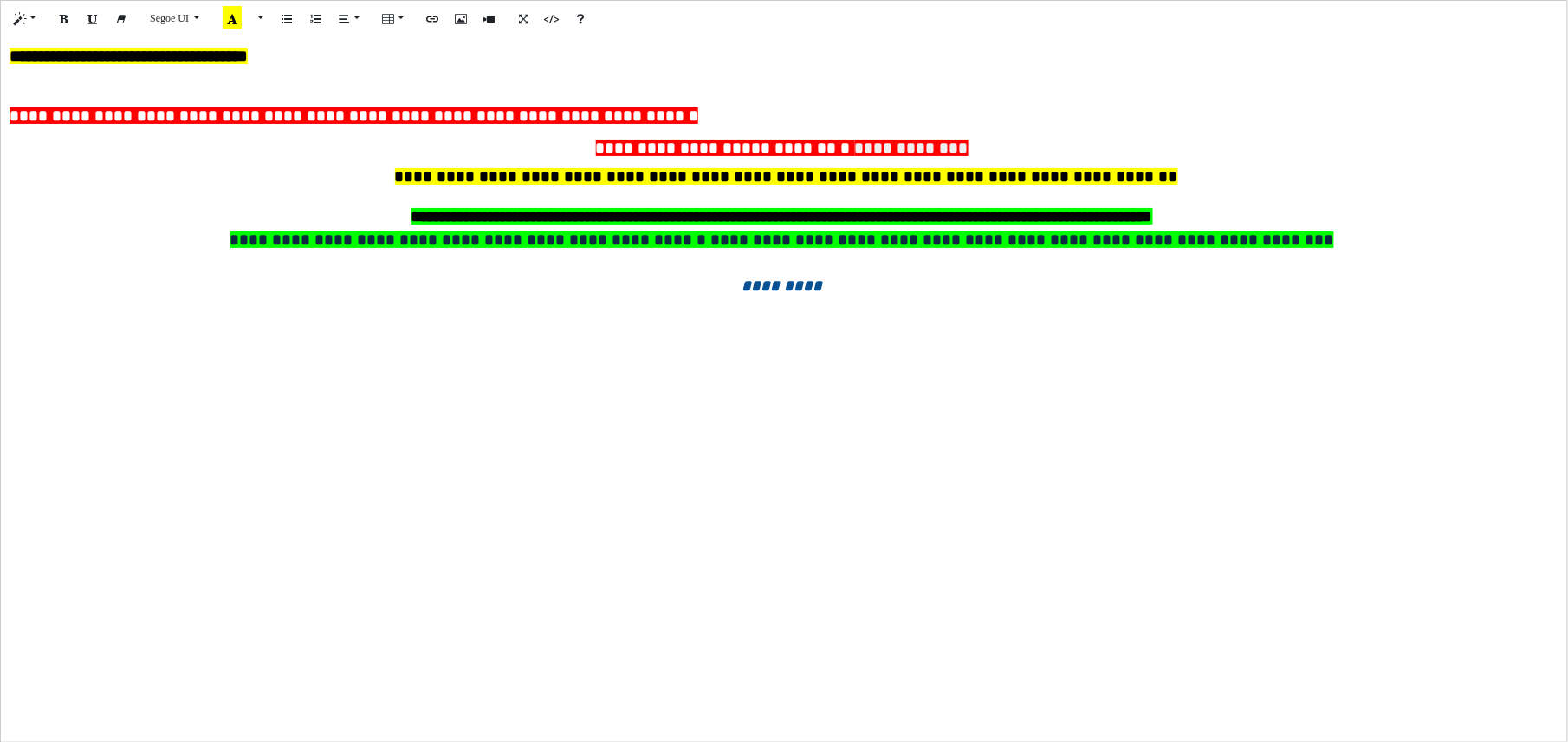 click 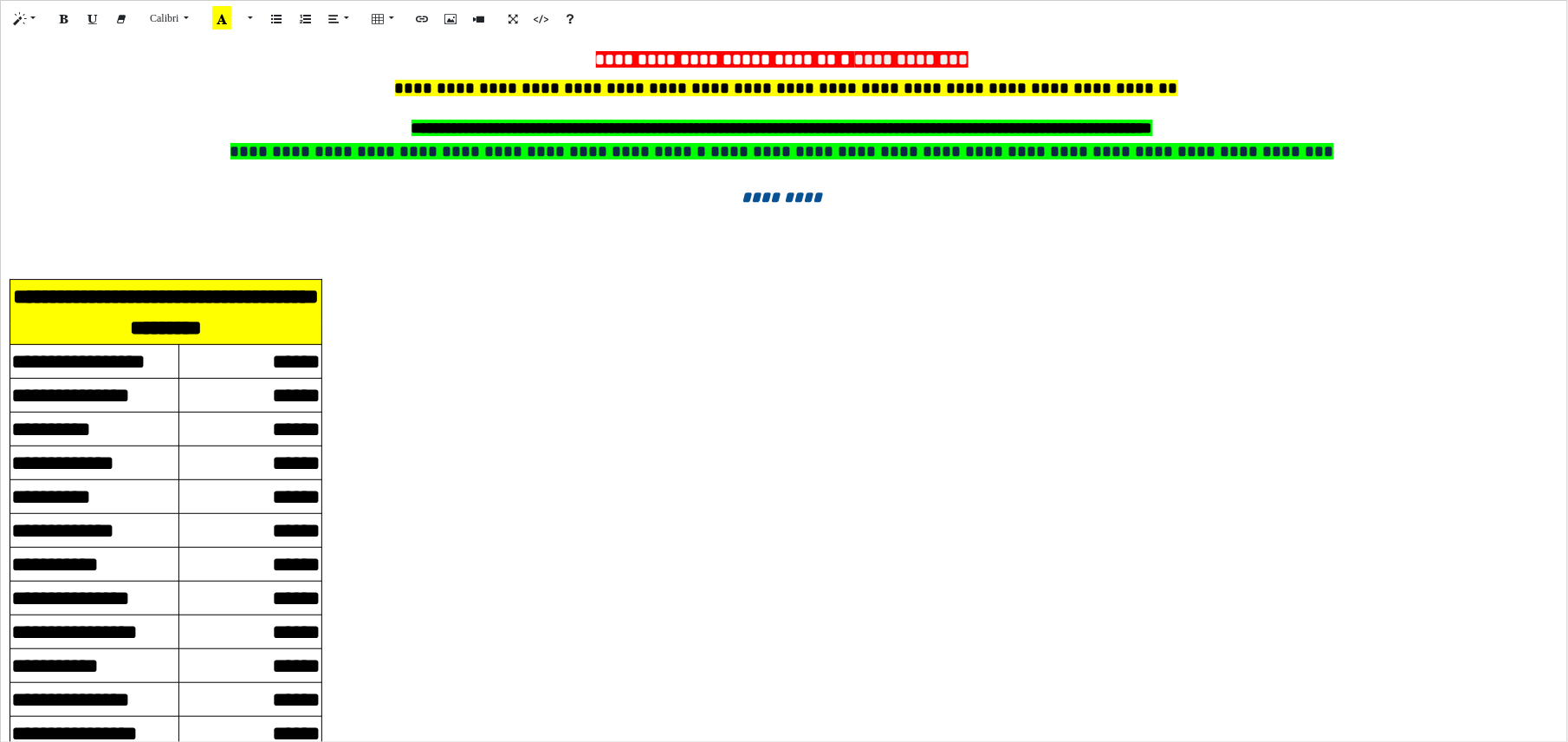 scroll, scrollTop: 0, scrollLeft: 0, axis: both 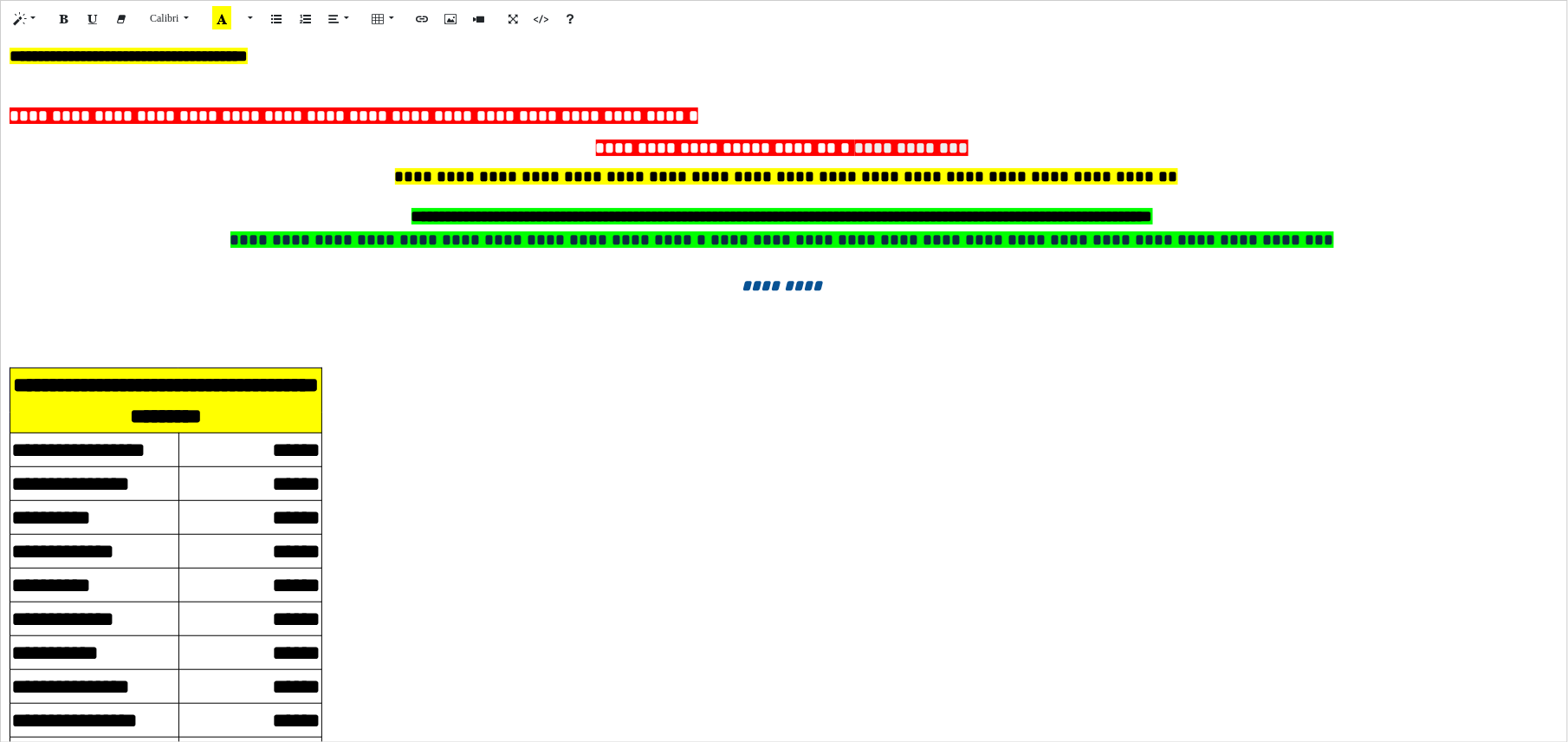 click on "**********" 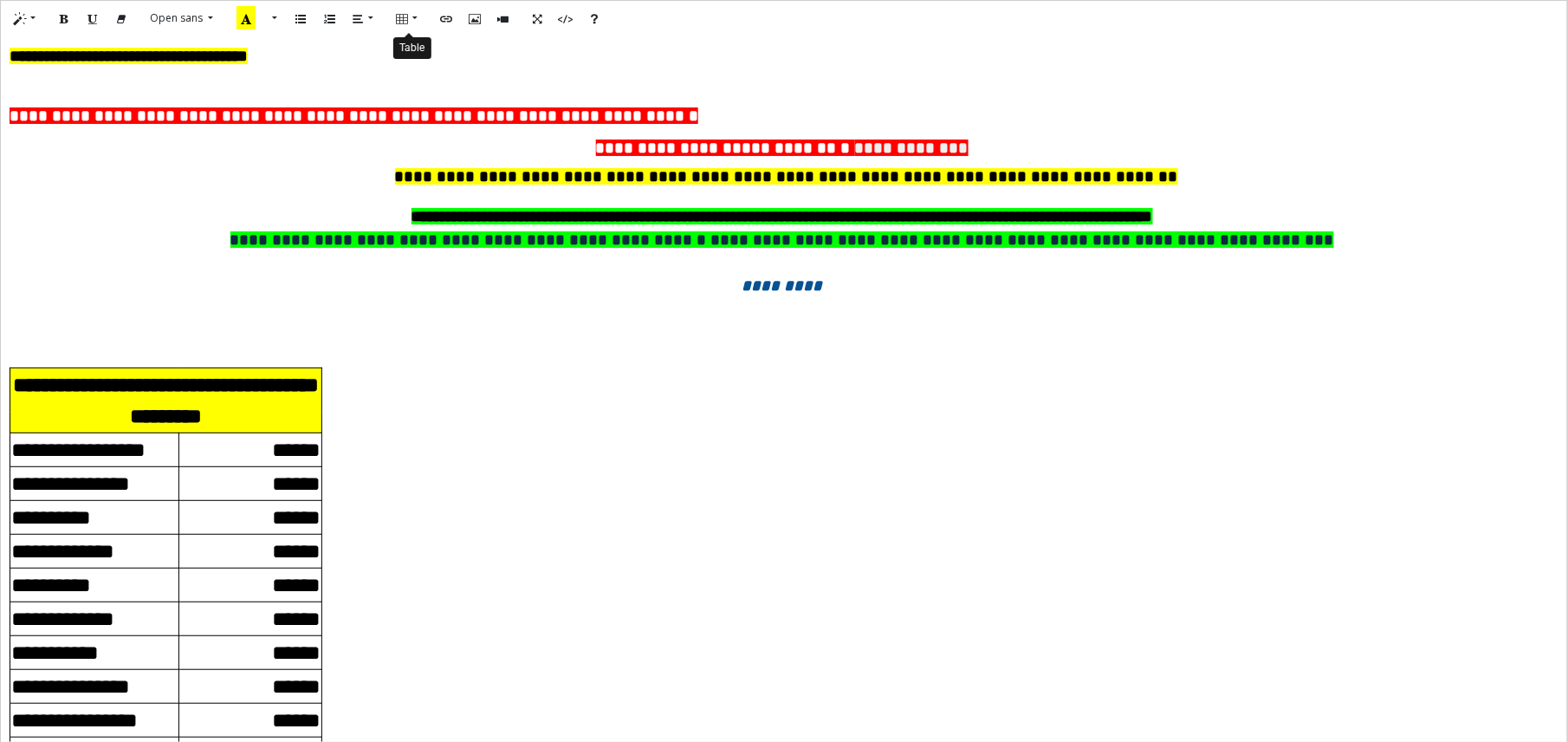 click 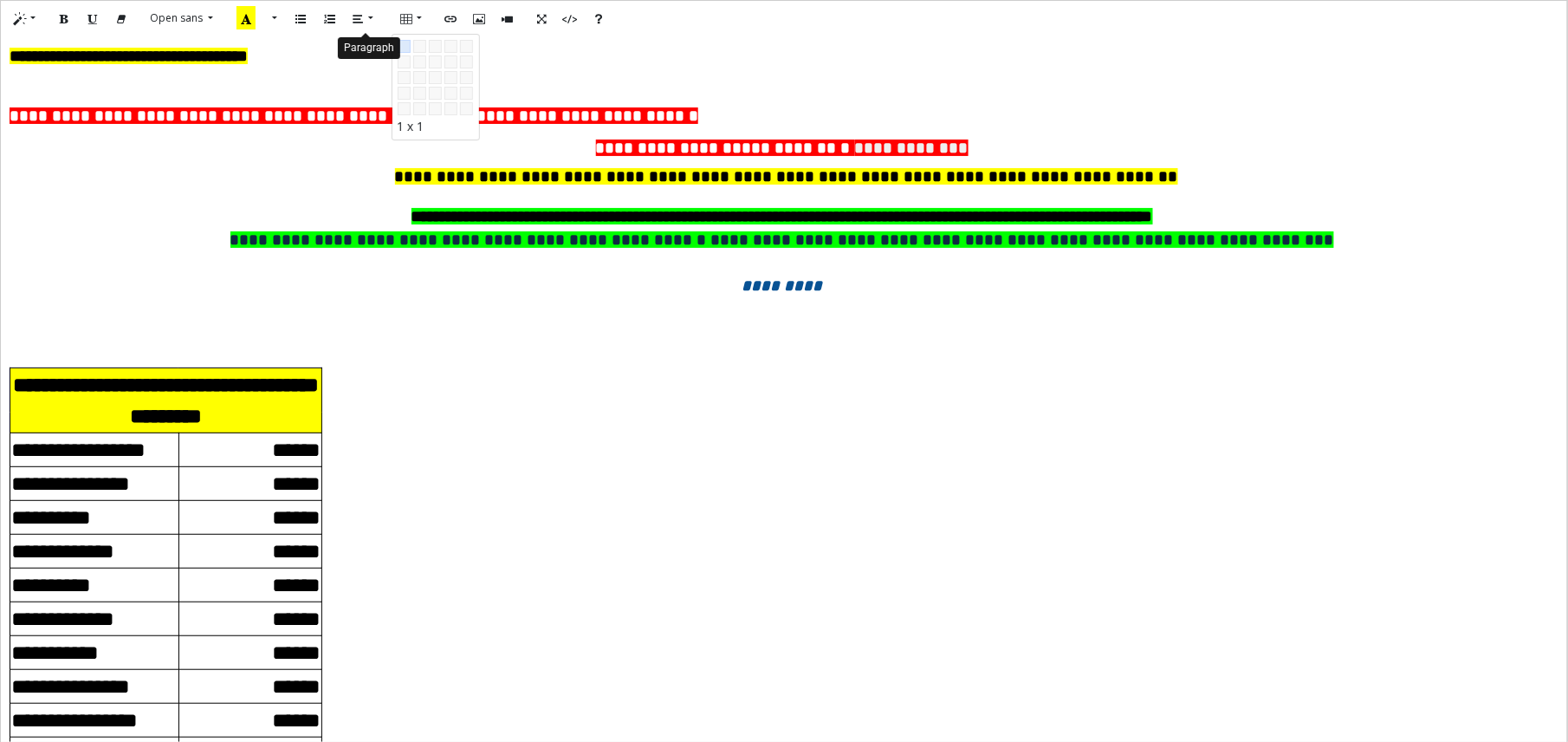 click 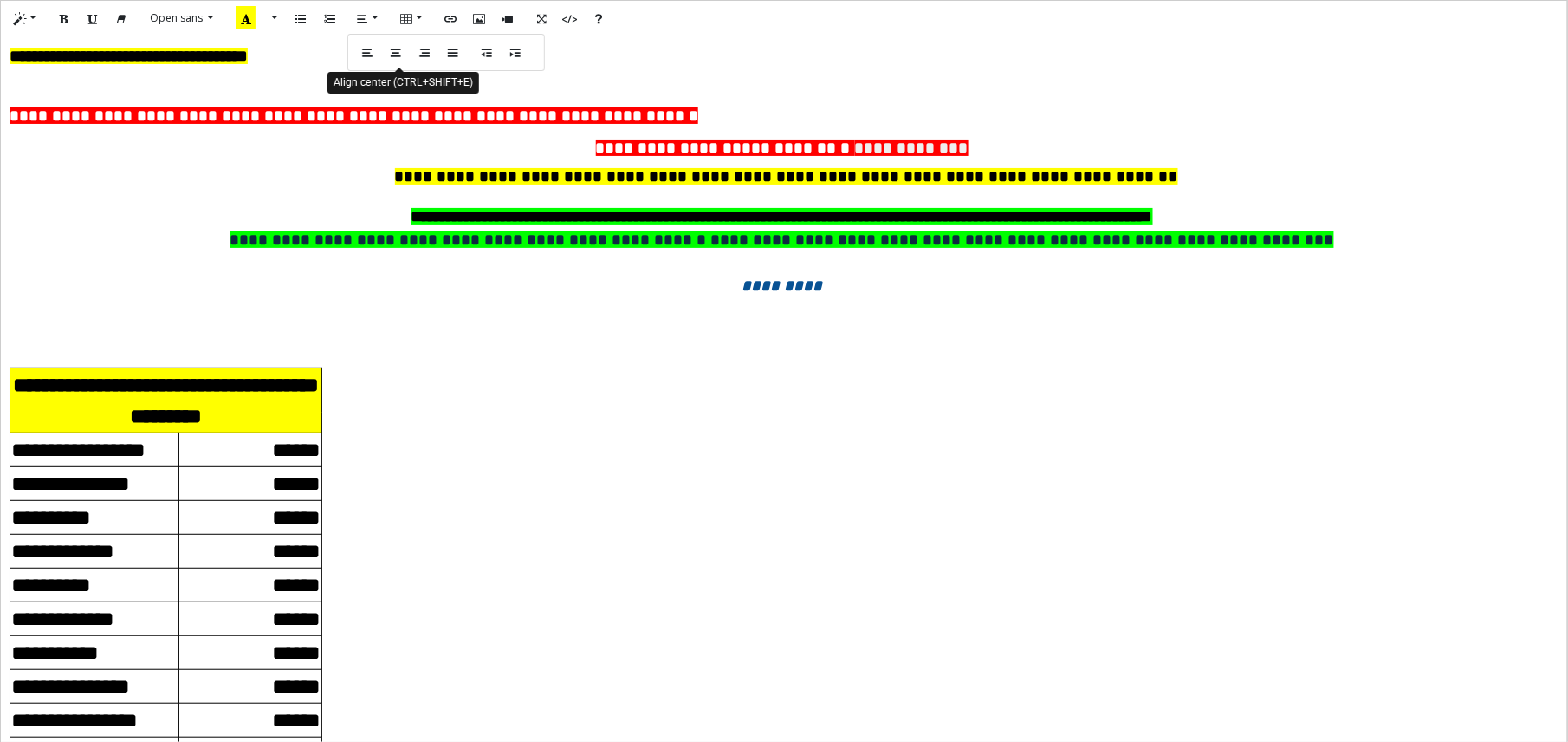click 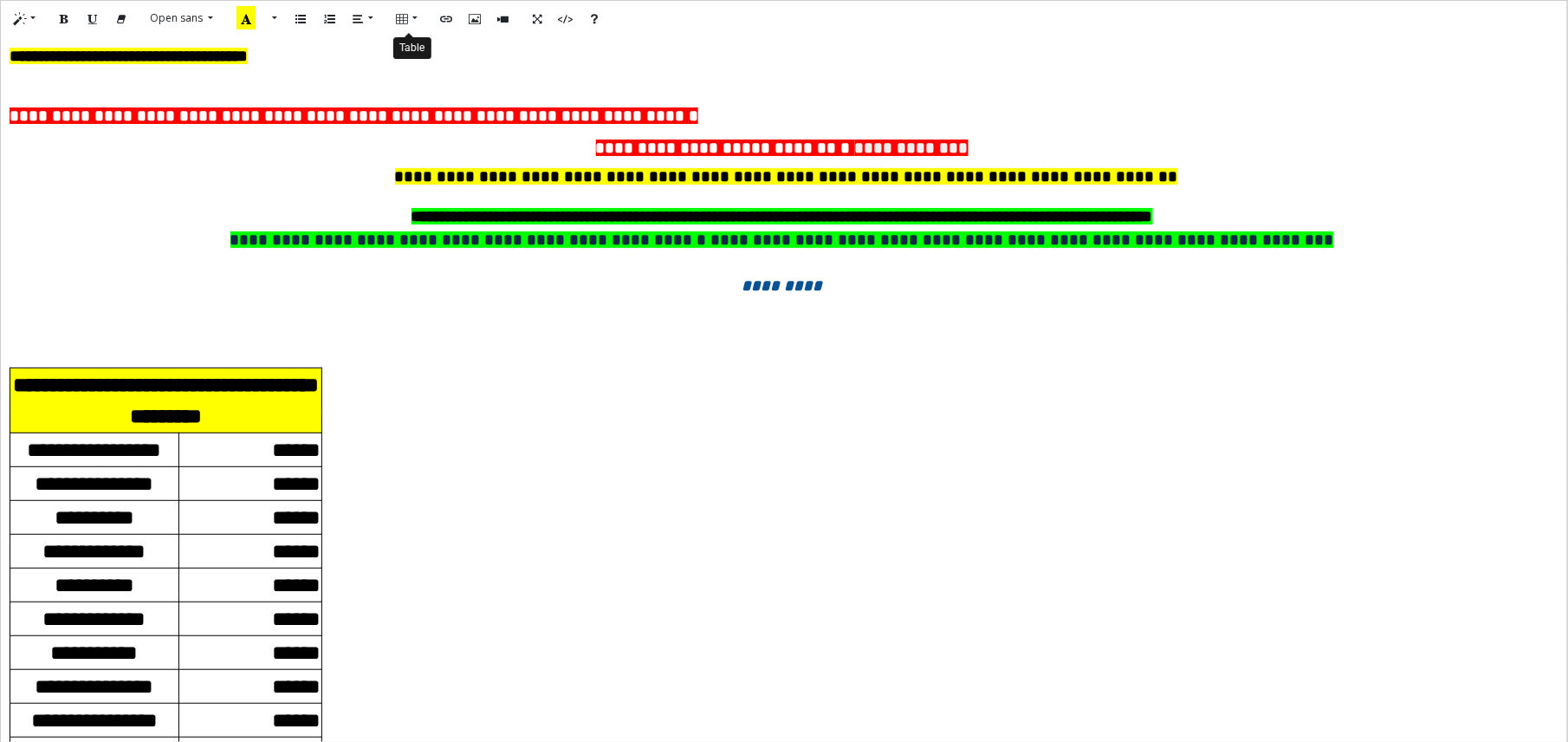 click 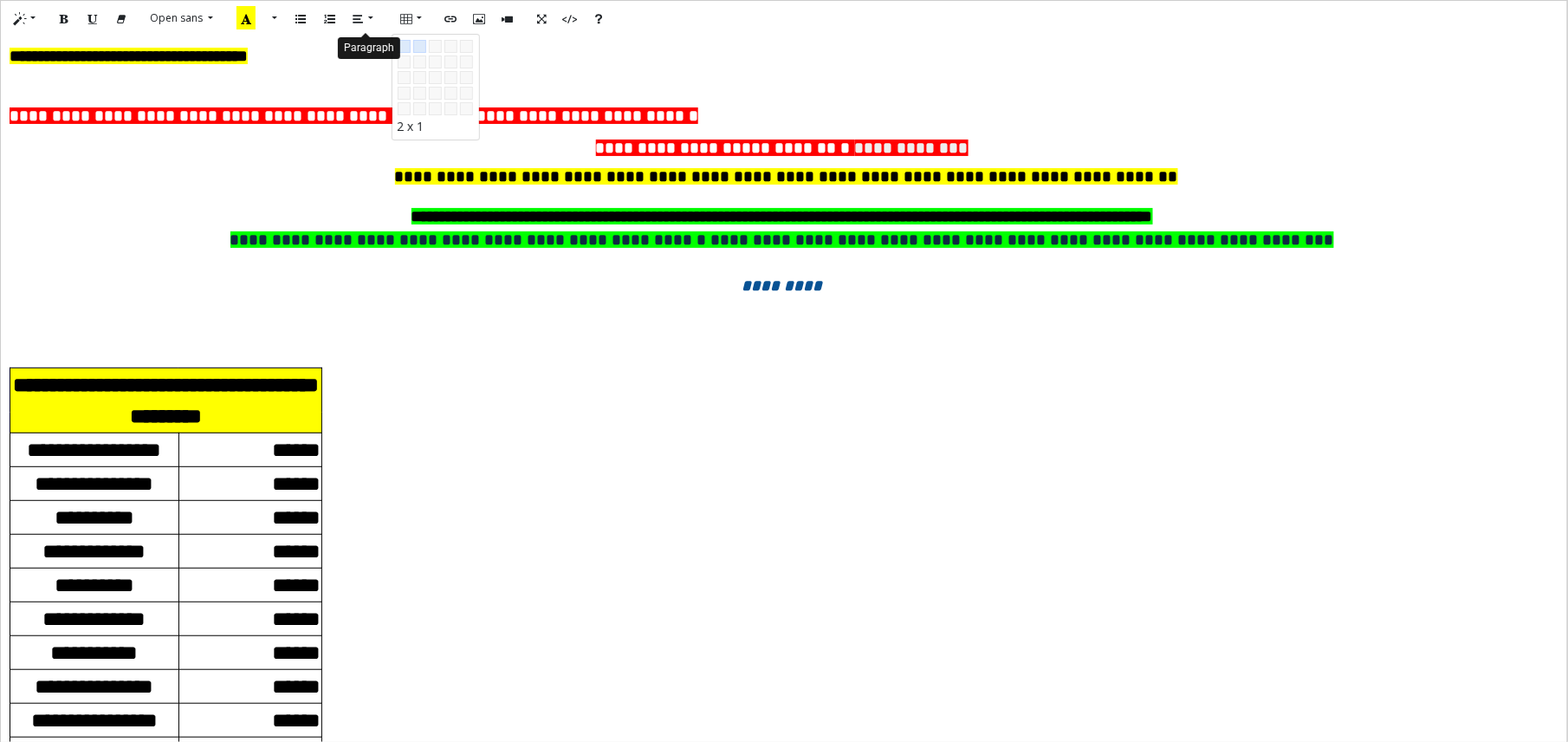 click 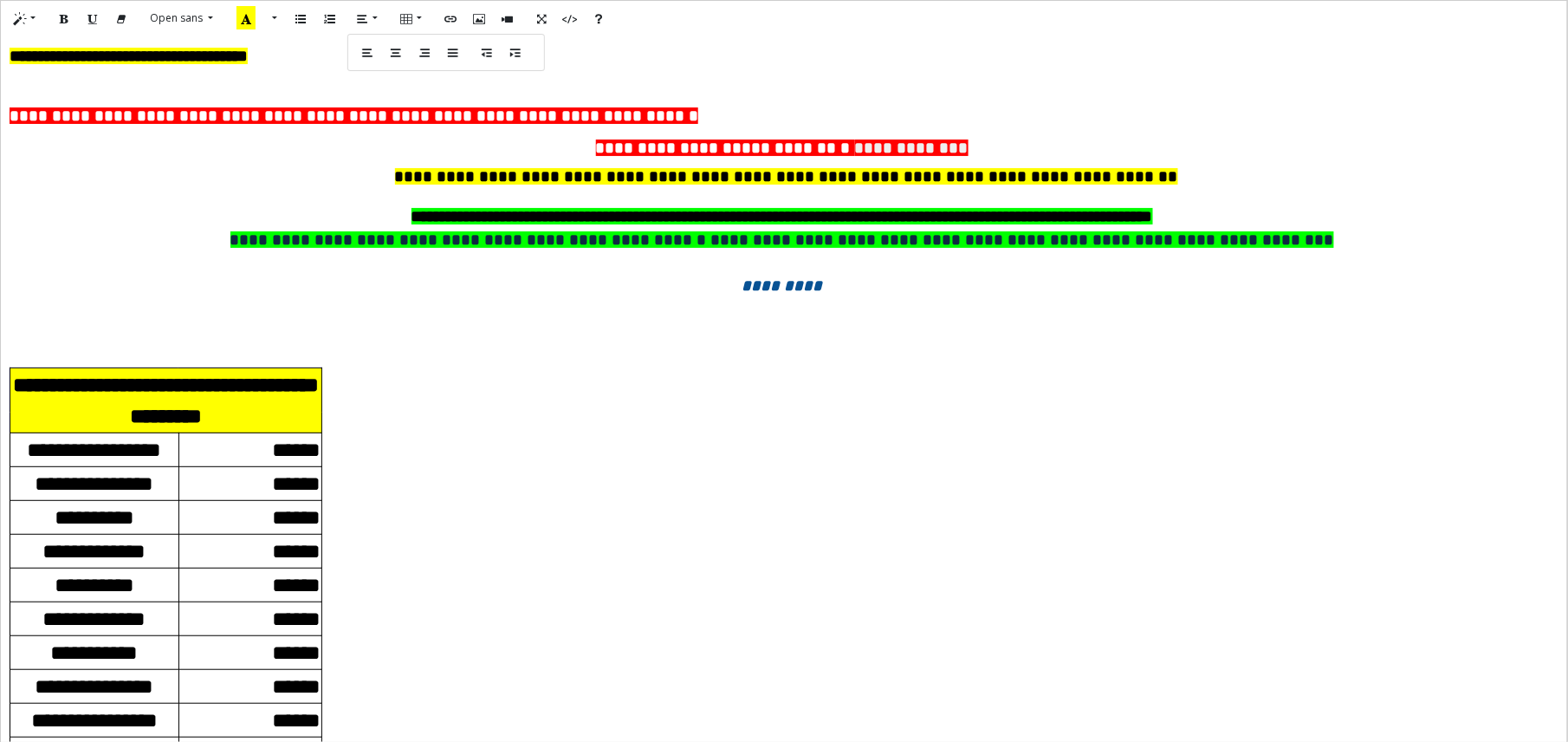 click on "*********" 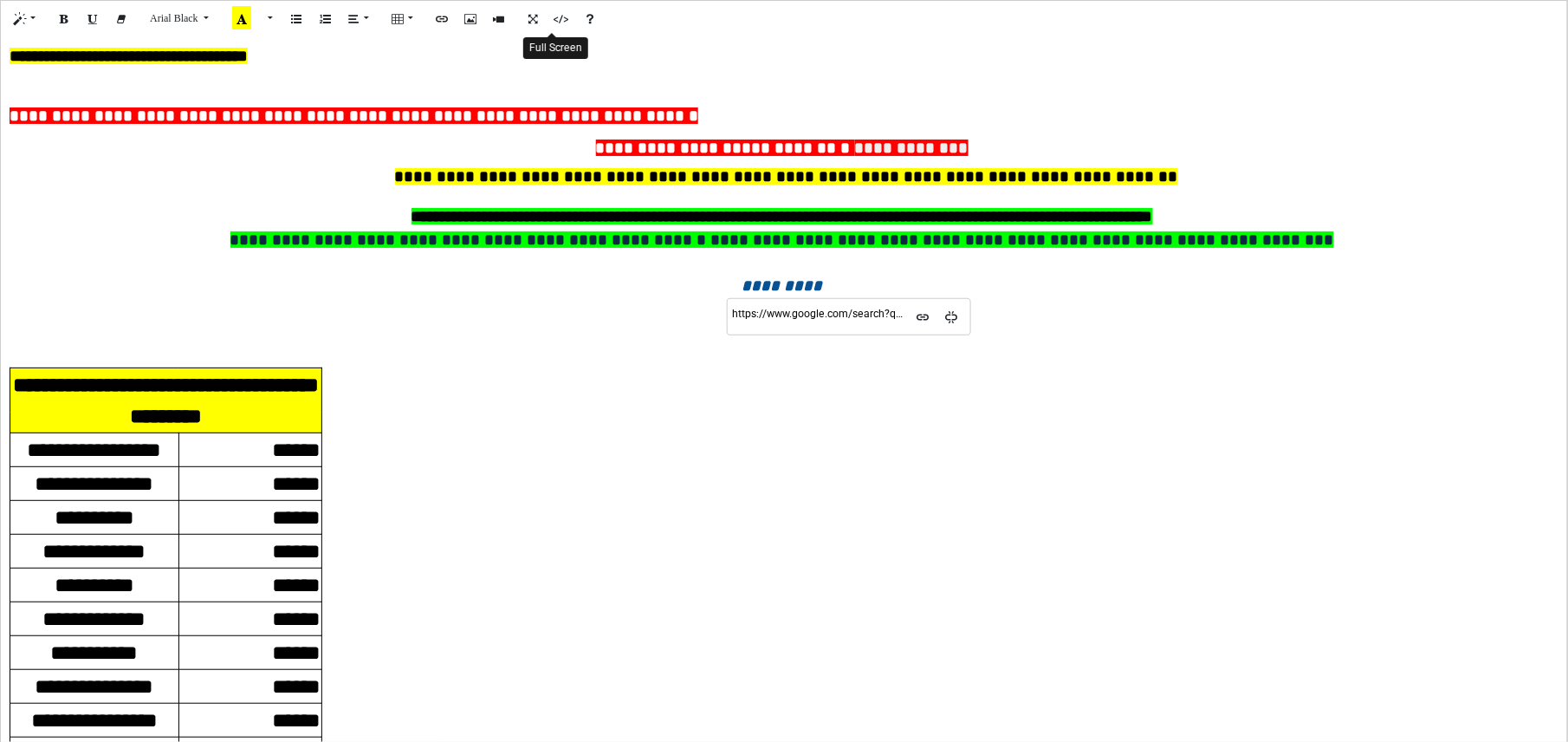 click 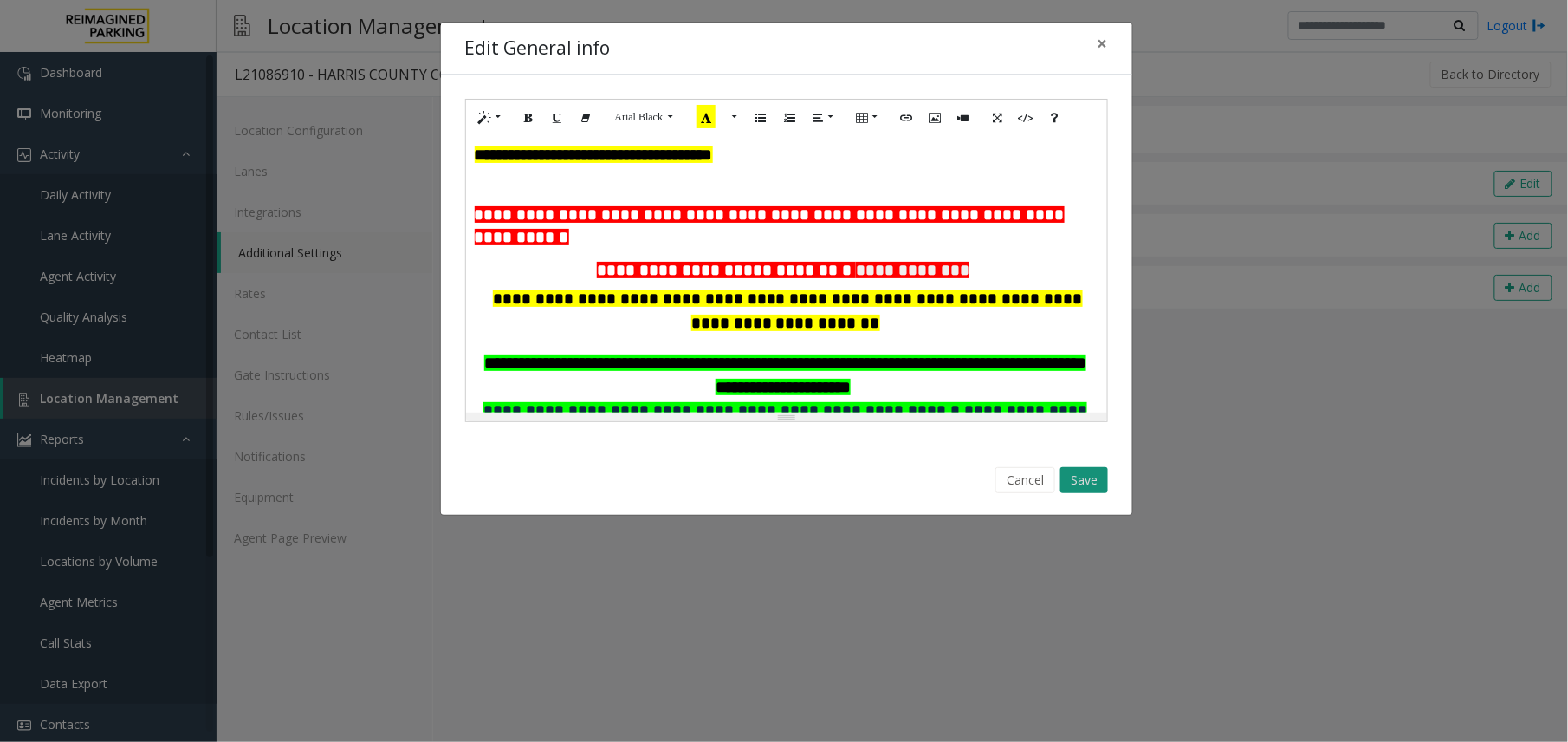 click on "Save" 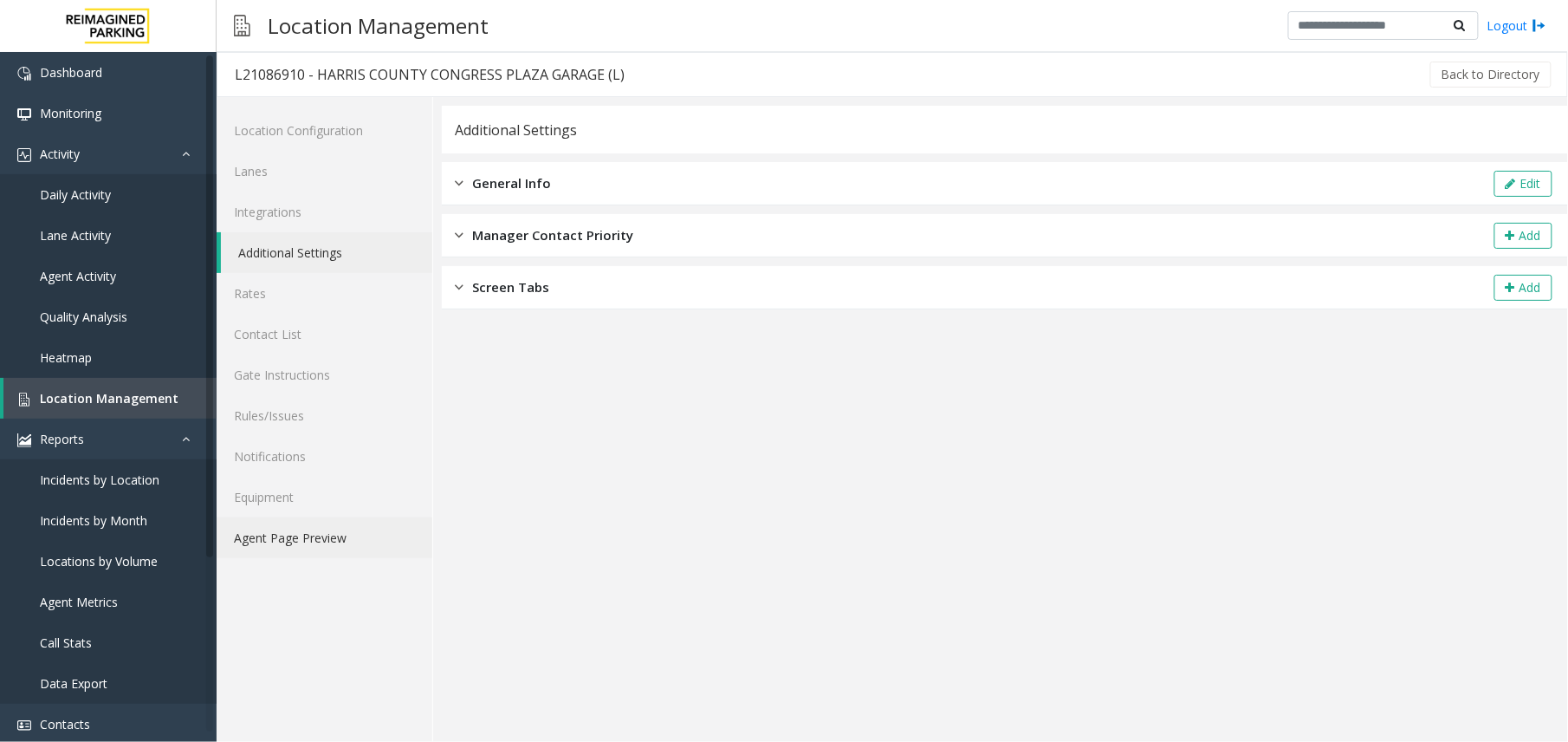 click on "Agent Page Preview" 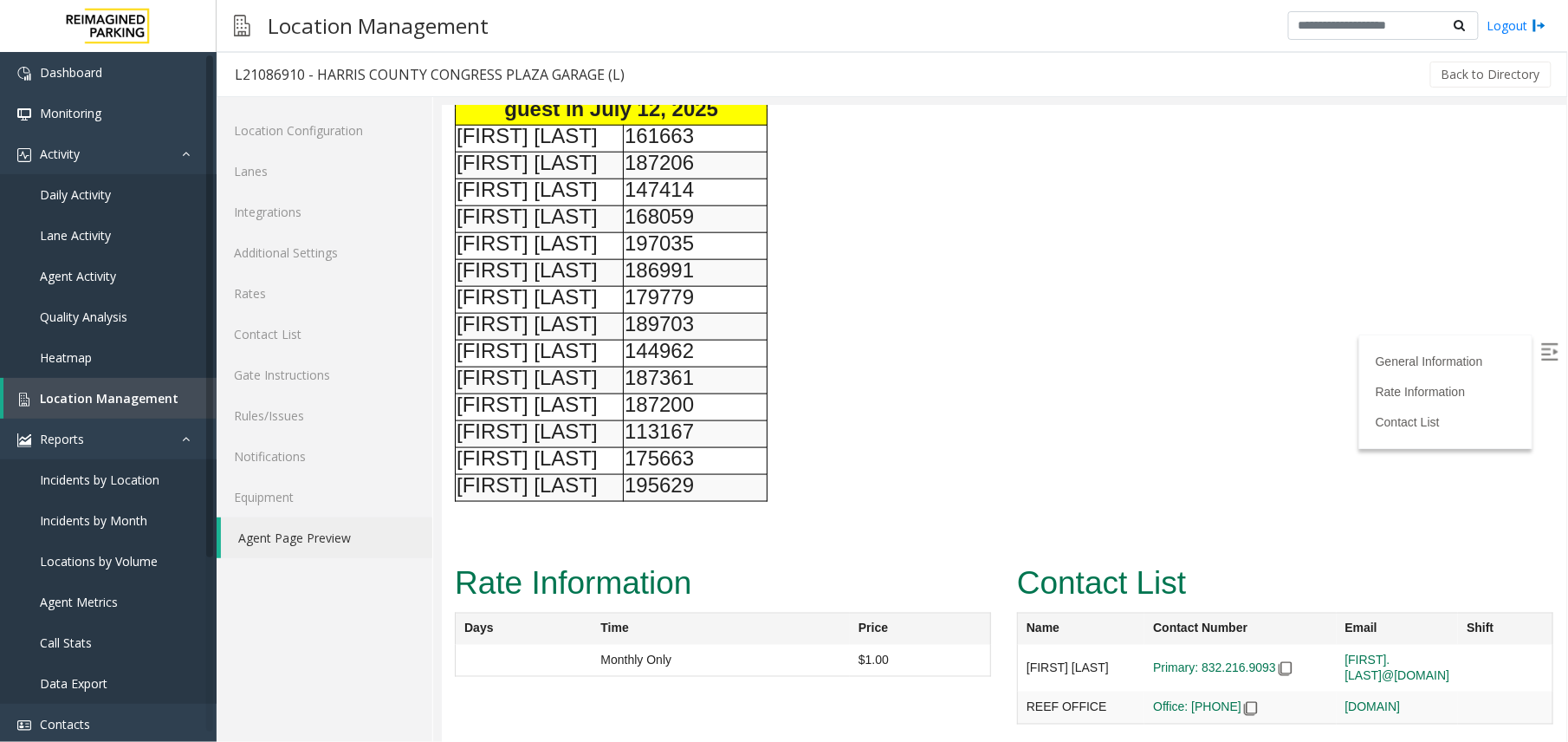 scroll, scrollTop: 562, scrollLeft: 0, axis: vertical 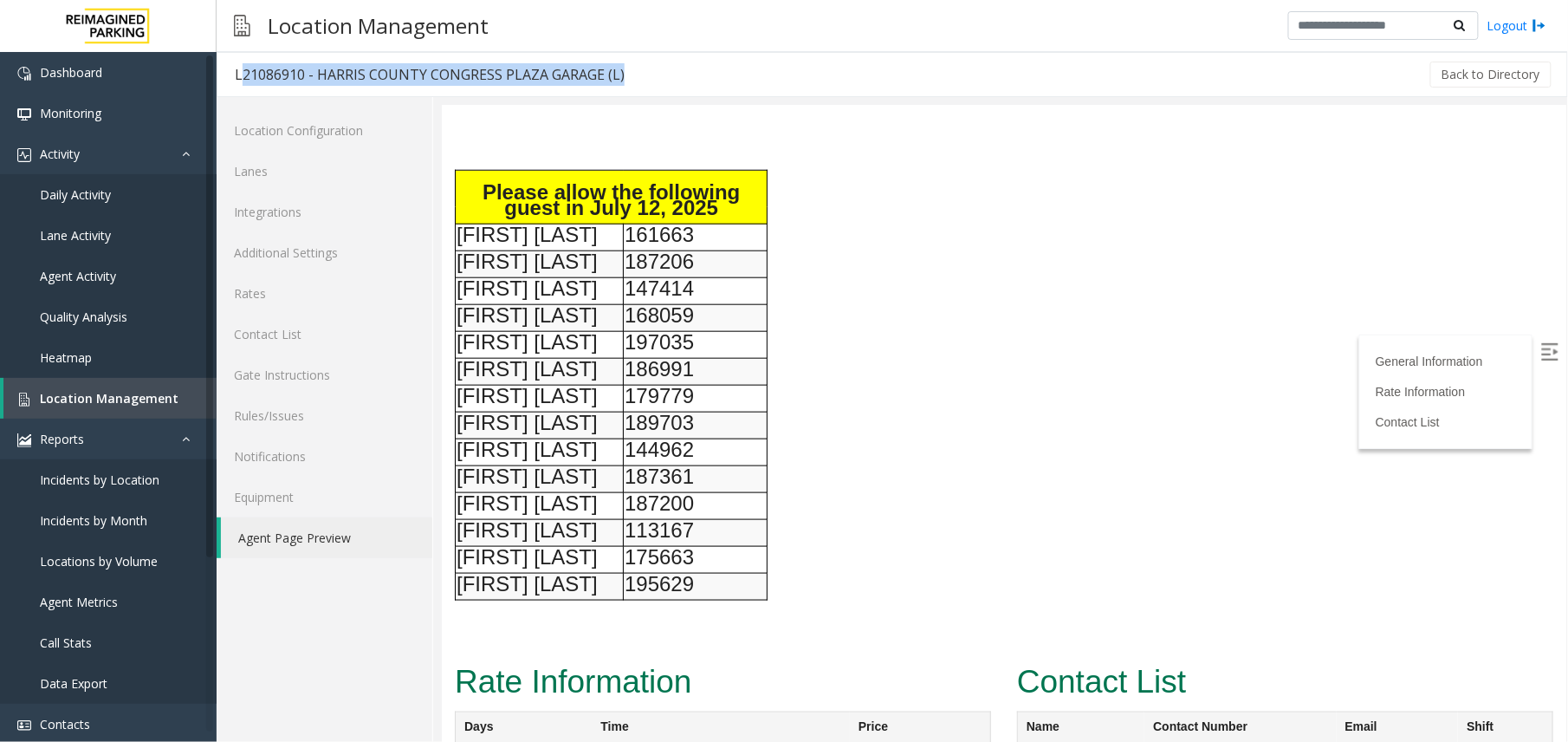 drag, startPoint x: 645, startPoint y: 68, endPoint x: 230, endPoint y: 76, distance: 415.0771 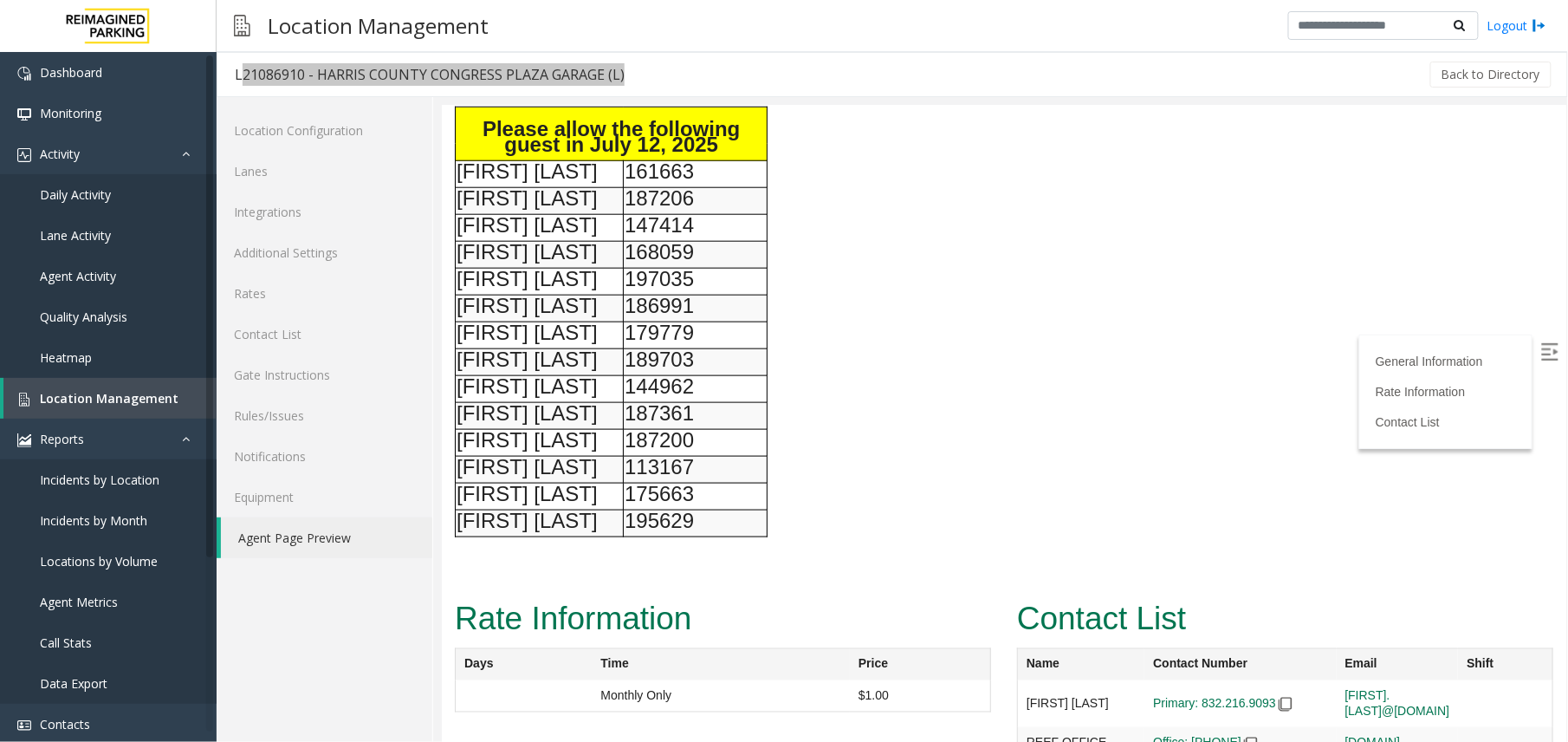 scroll, scrollTop: 677, scrollLeft: 0, axis: vertical 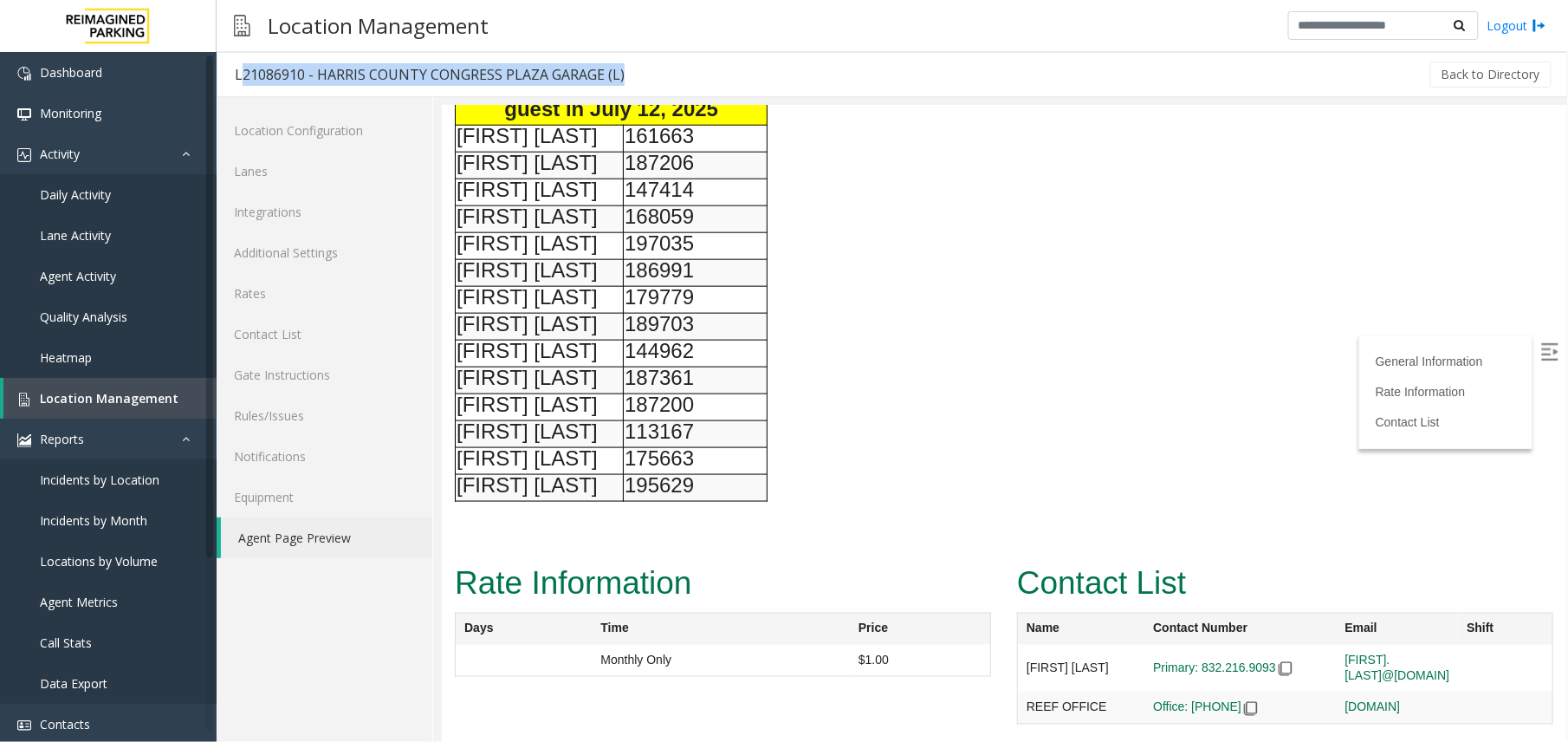 copy on "L21086910 - HARRIS COUNTY CONGRESS PLAZA GARAGE (L)" 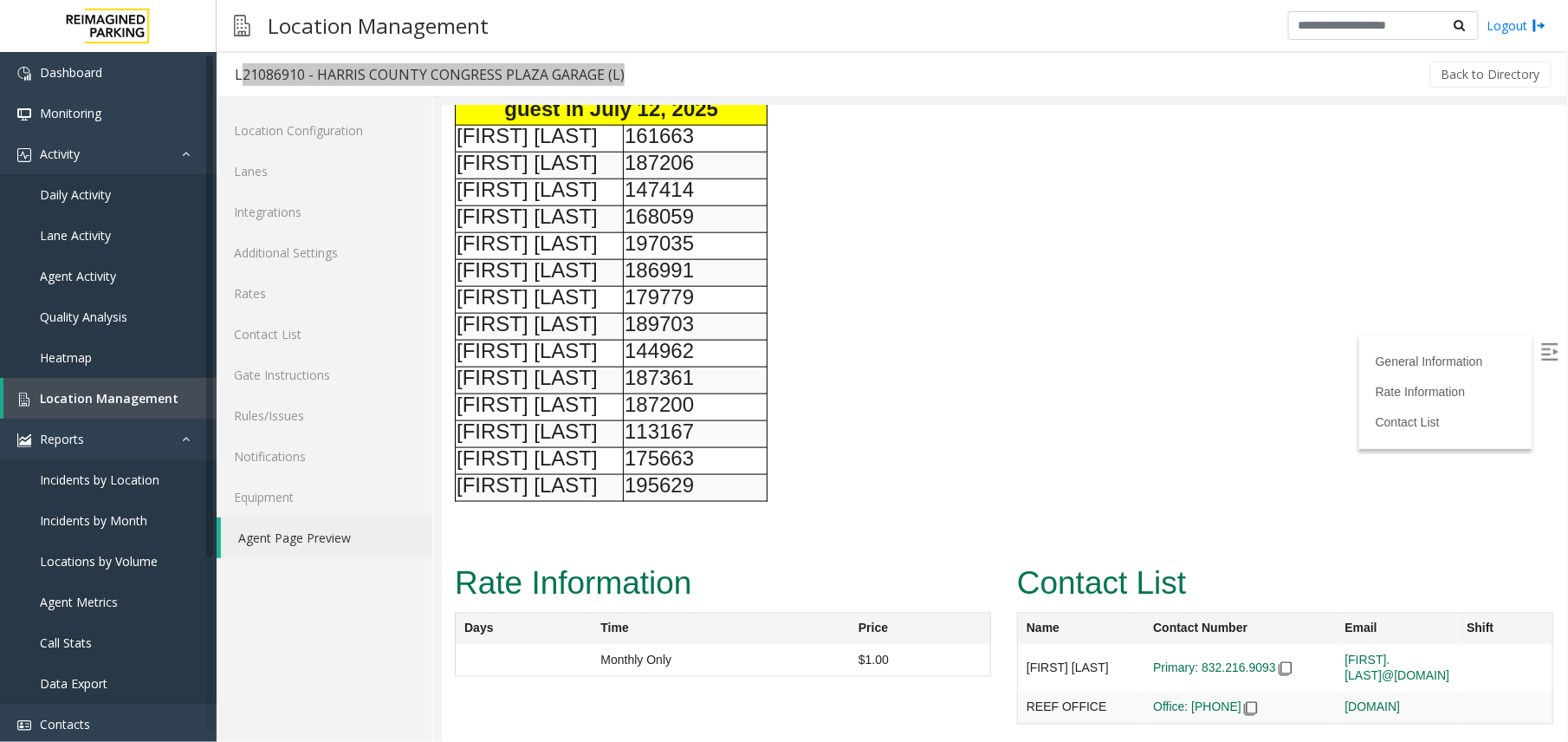 click at bounding box center [1551, 354] 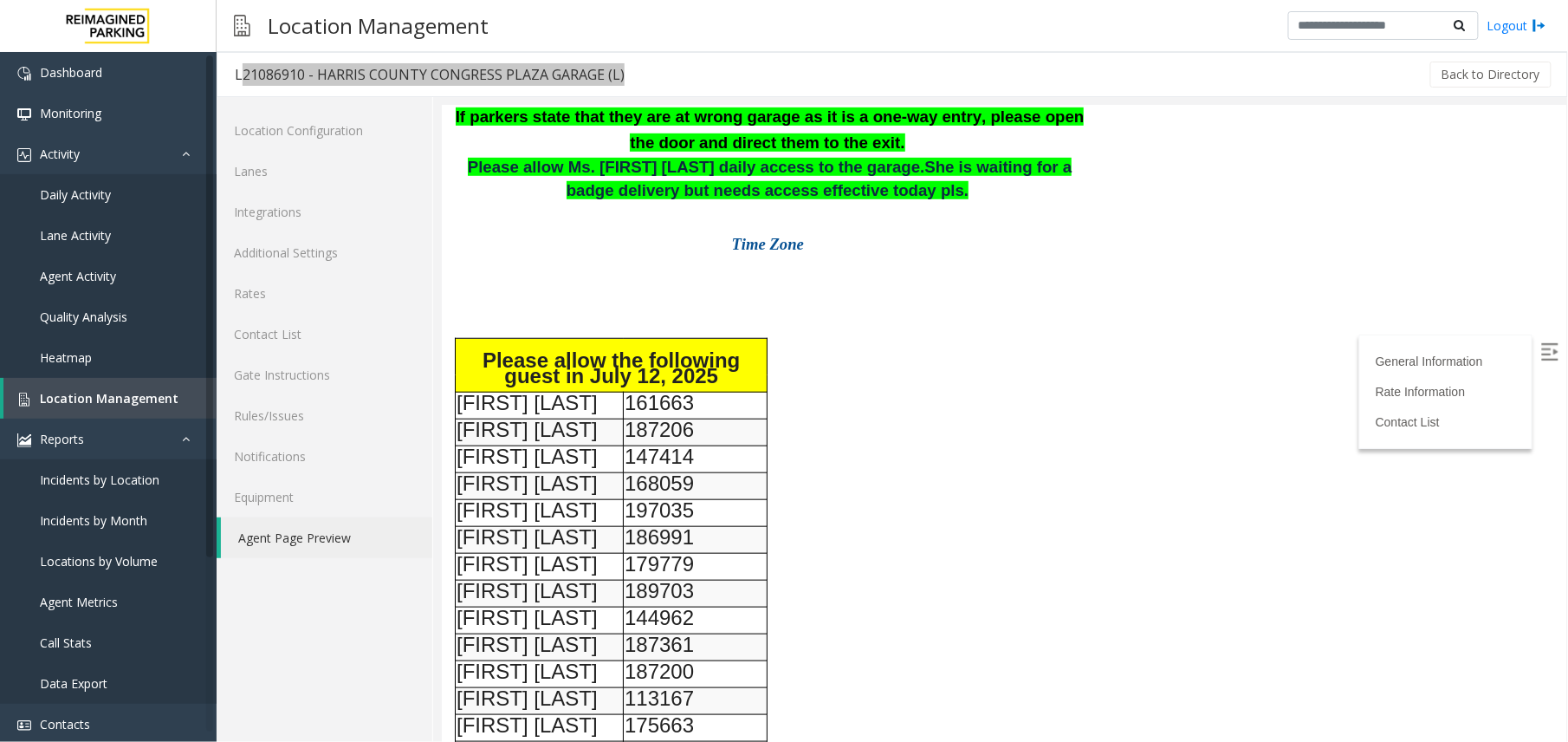 scroll, scrollTop: 462, scrollLeft: 0, axis: vertical 